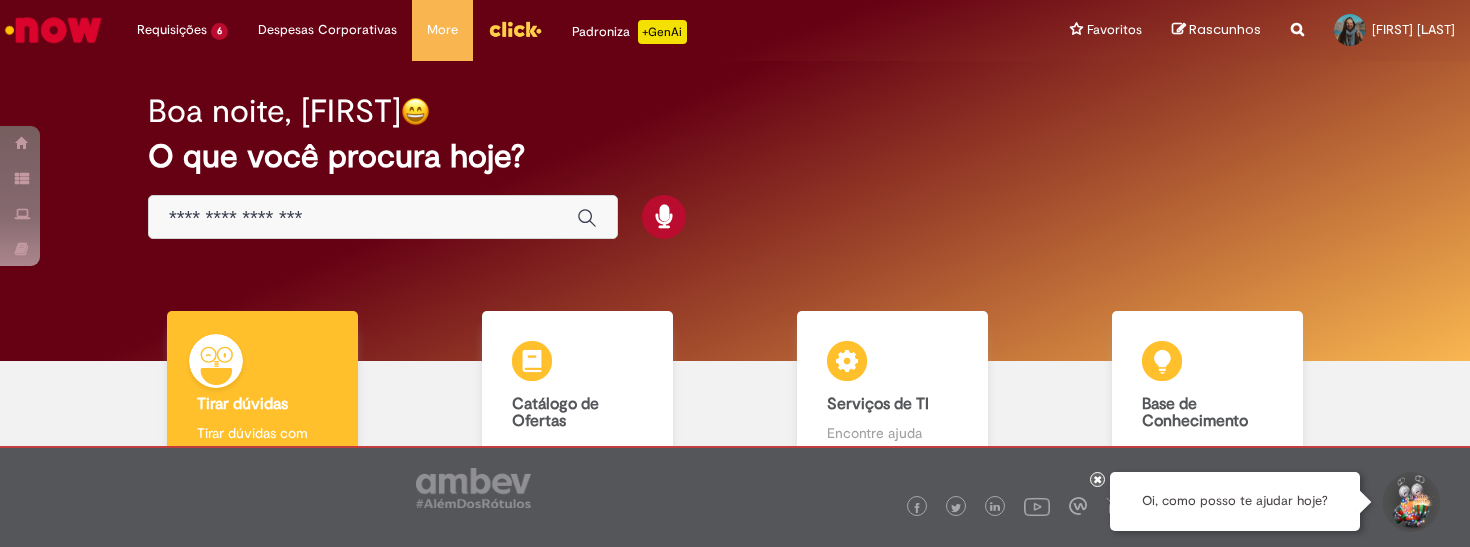 scroll, scrollTop: 0, scrollLeft: 0, axis: both 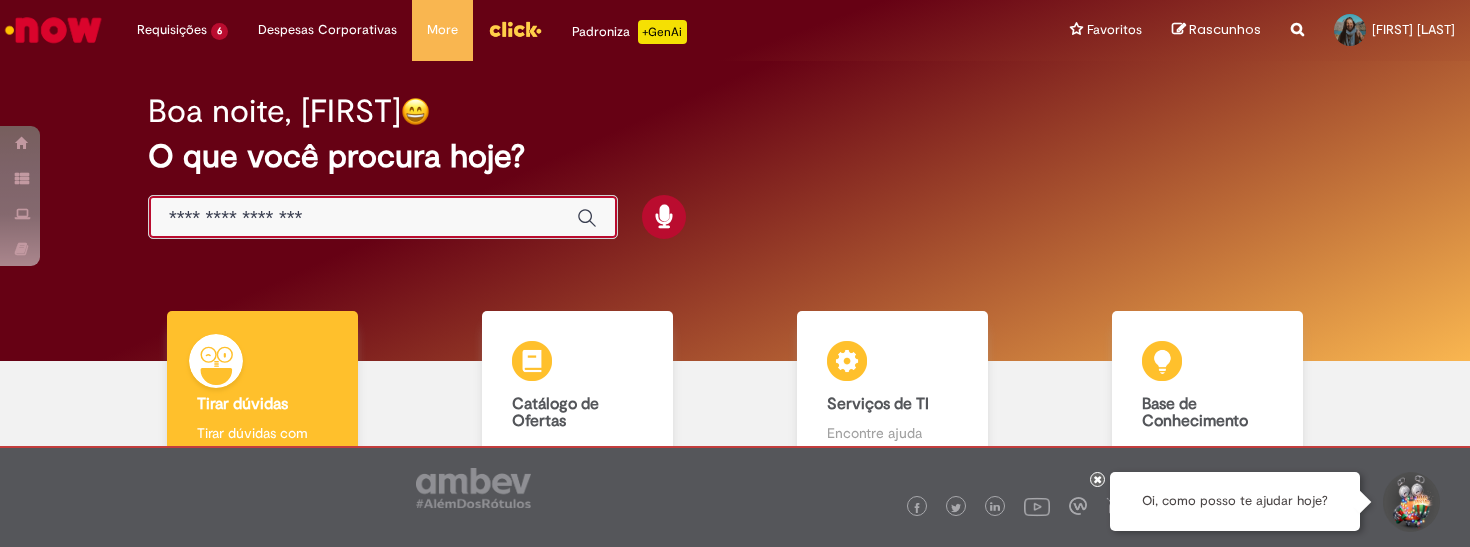 click at bounding box center [363, 218] 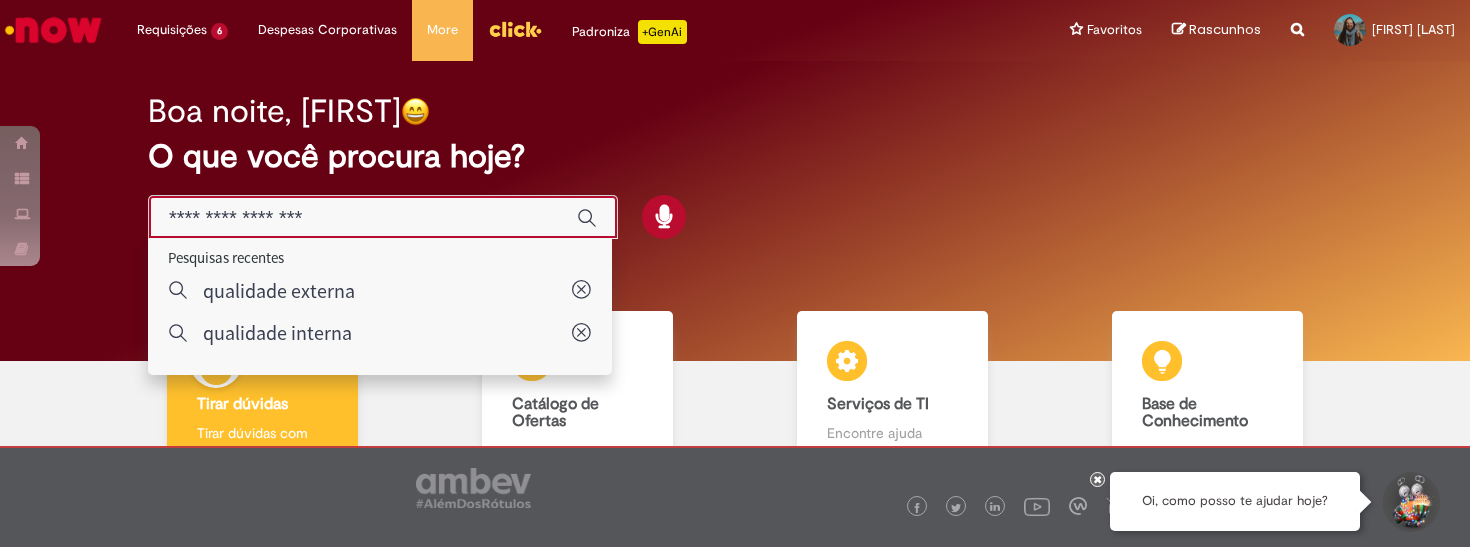 type on "**********" 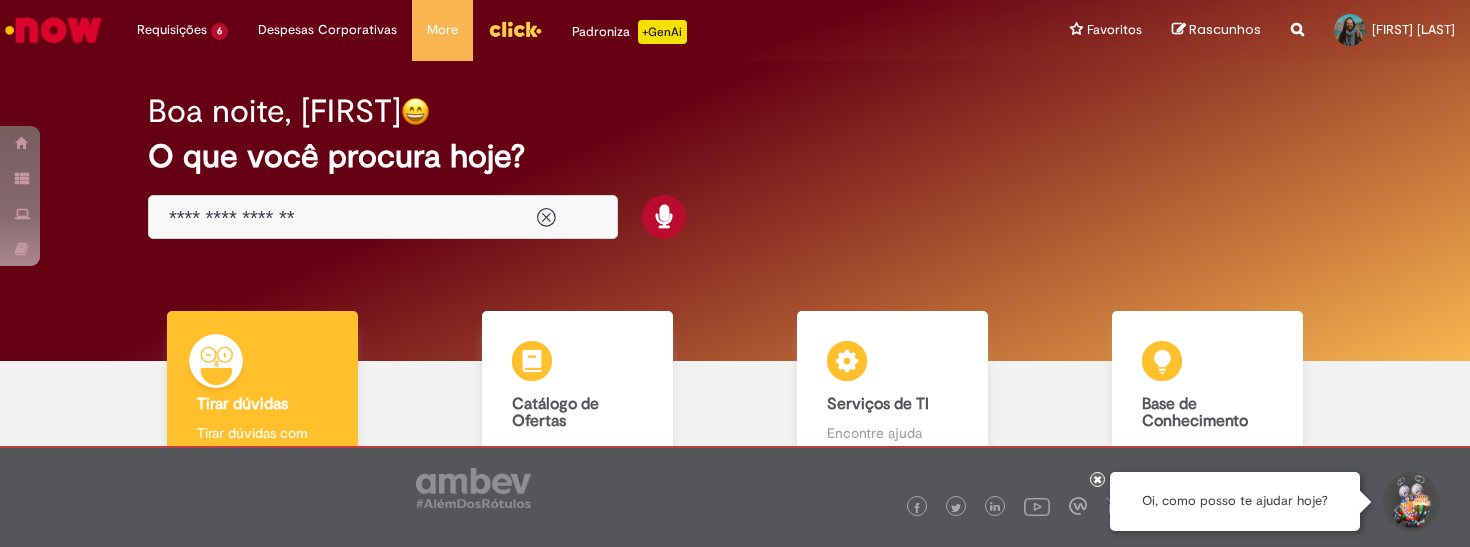 drag, startPoint x: 419, startPoint y: 292, endPoint x: 436, endPoint y: 294, distance: 17.117243 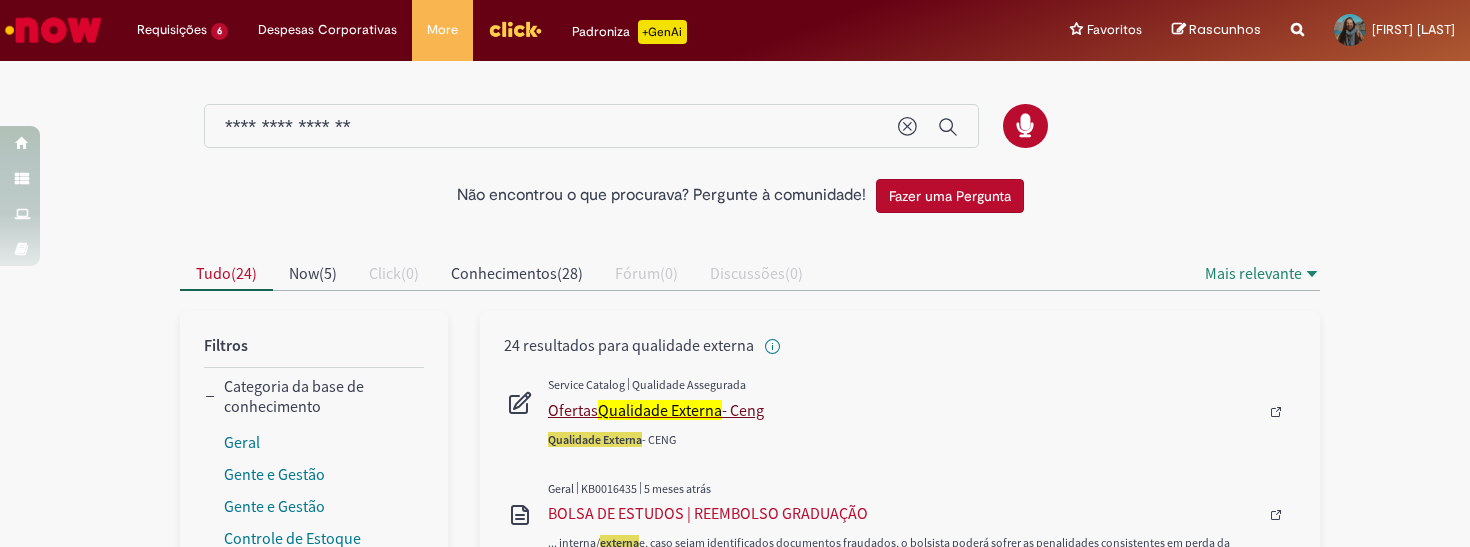 click on "Ofertas  Qualidade Externa  - Ceng" at bounding box center [903, 410] 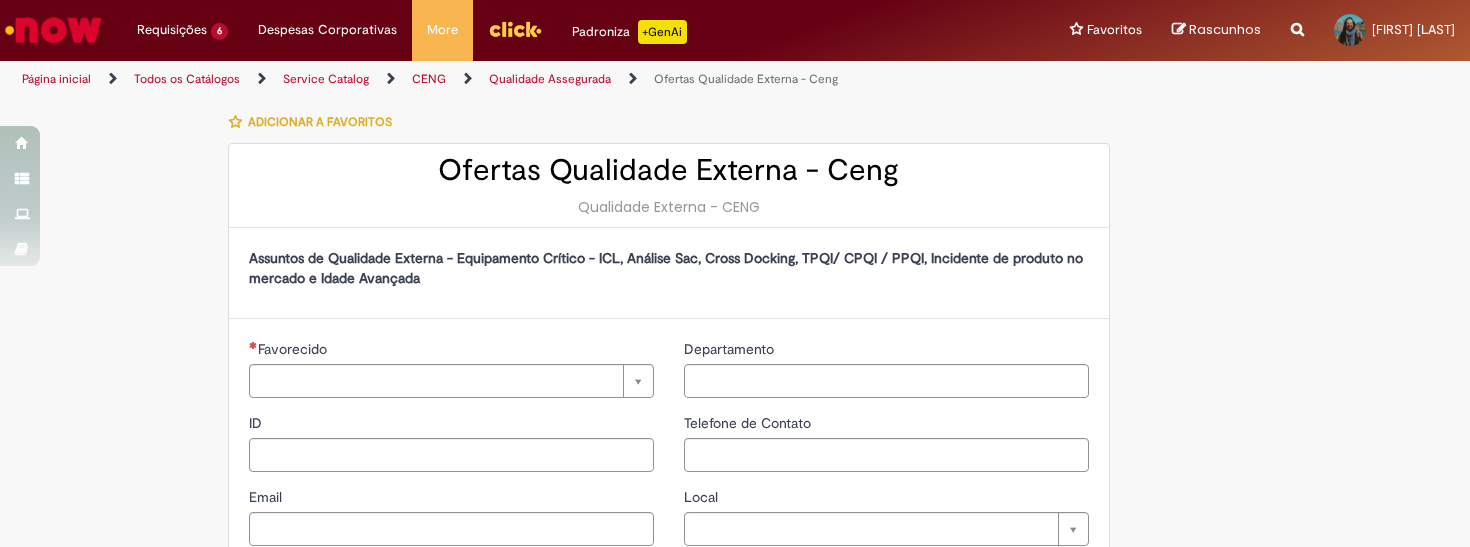 type on "********" 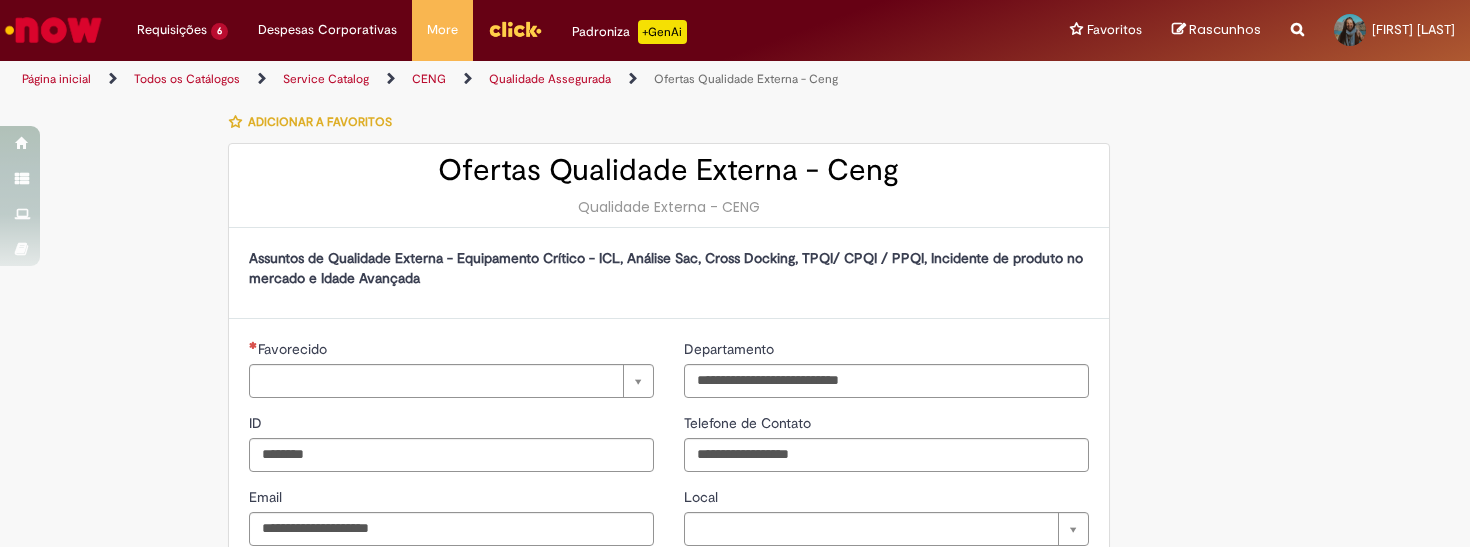 type on "**********" 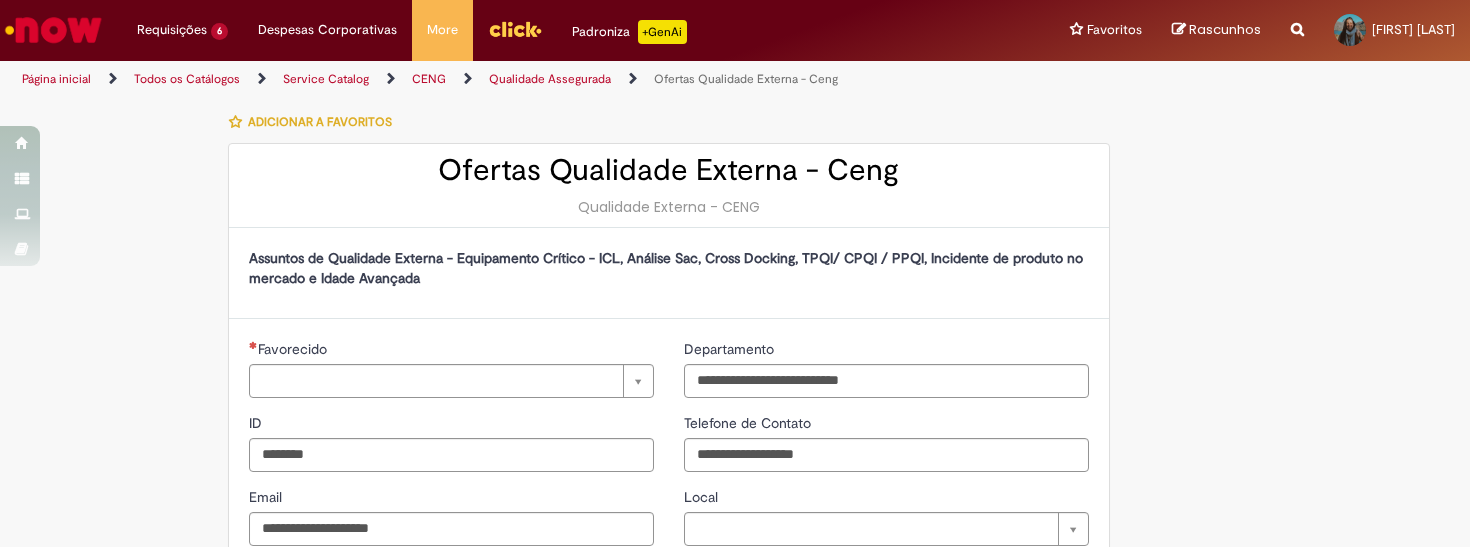 type on "**********" 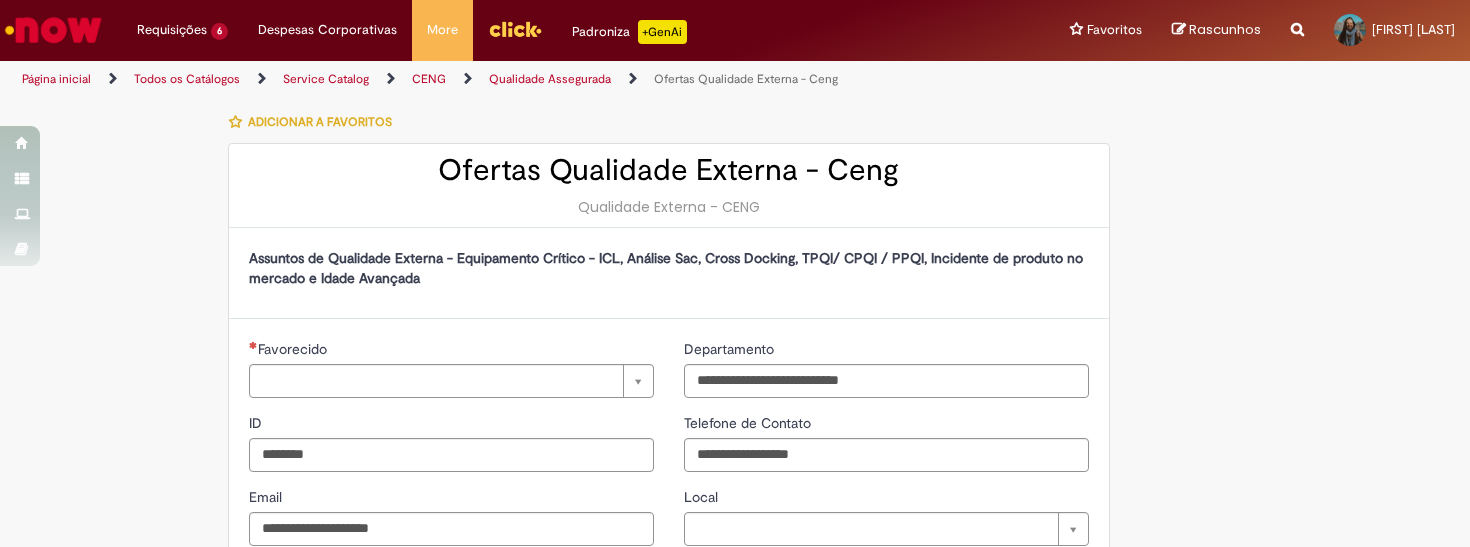type on "**********" 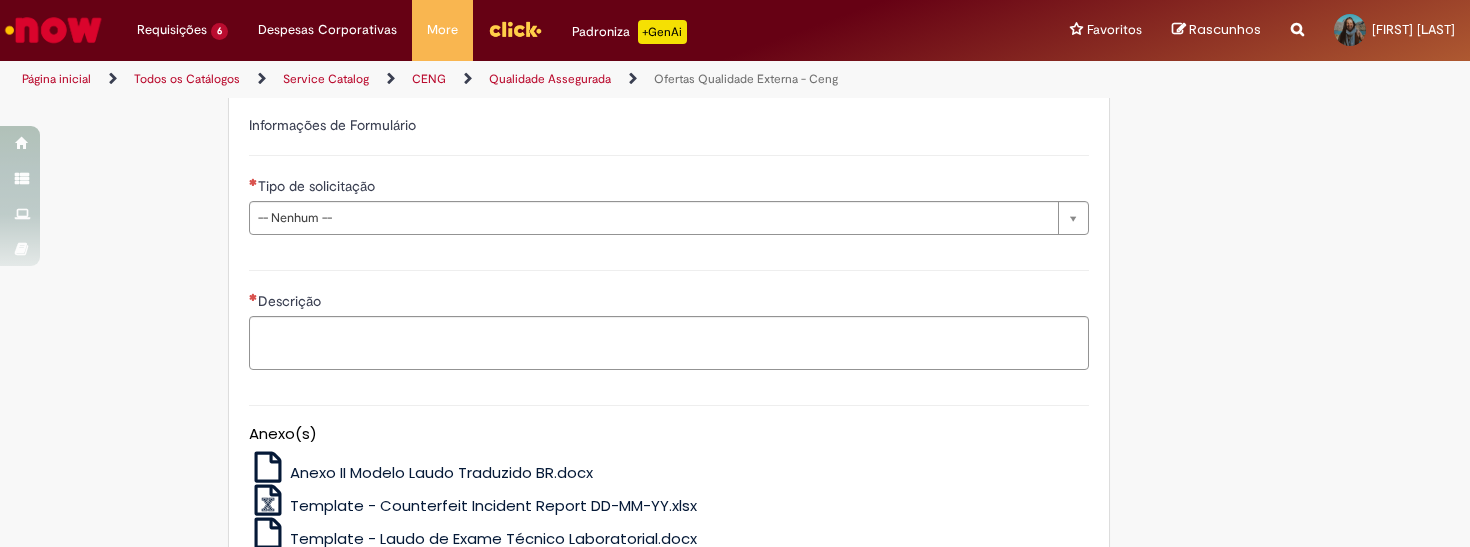 scroll, scrollTop: 560, scrollLeft: 0, axis: vertical 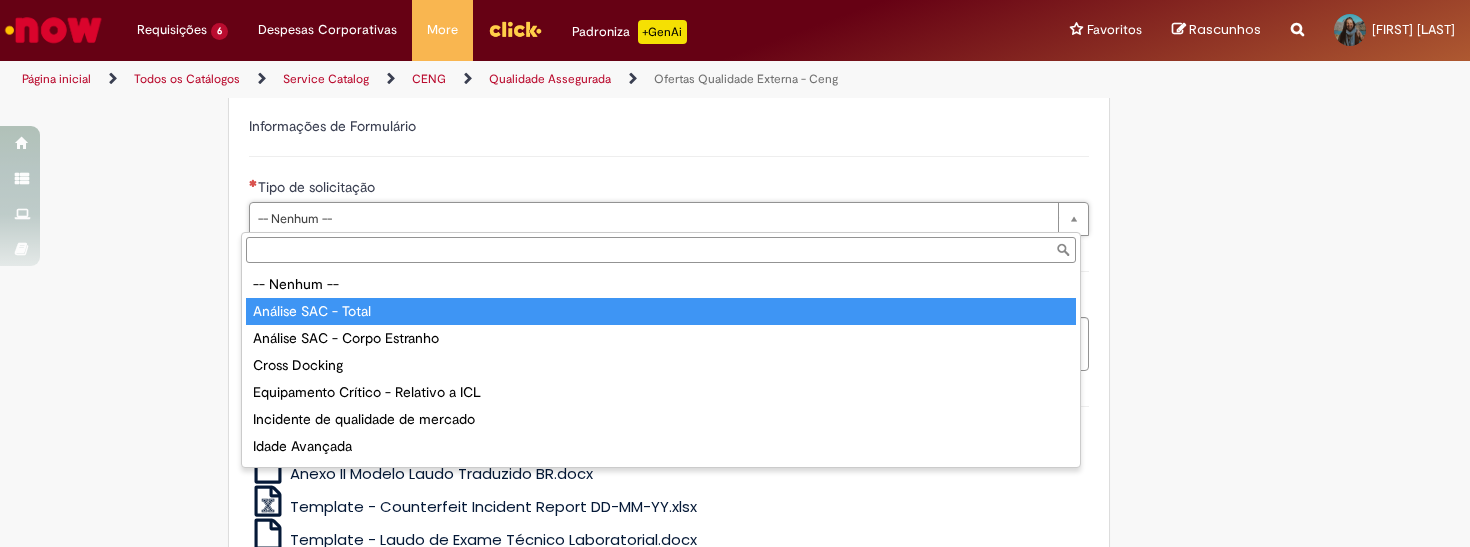 type on "**********" 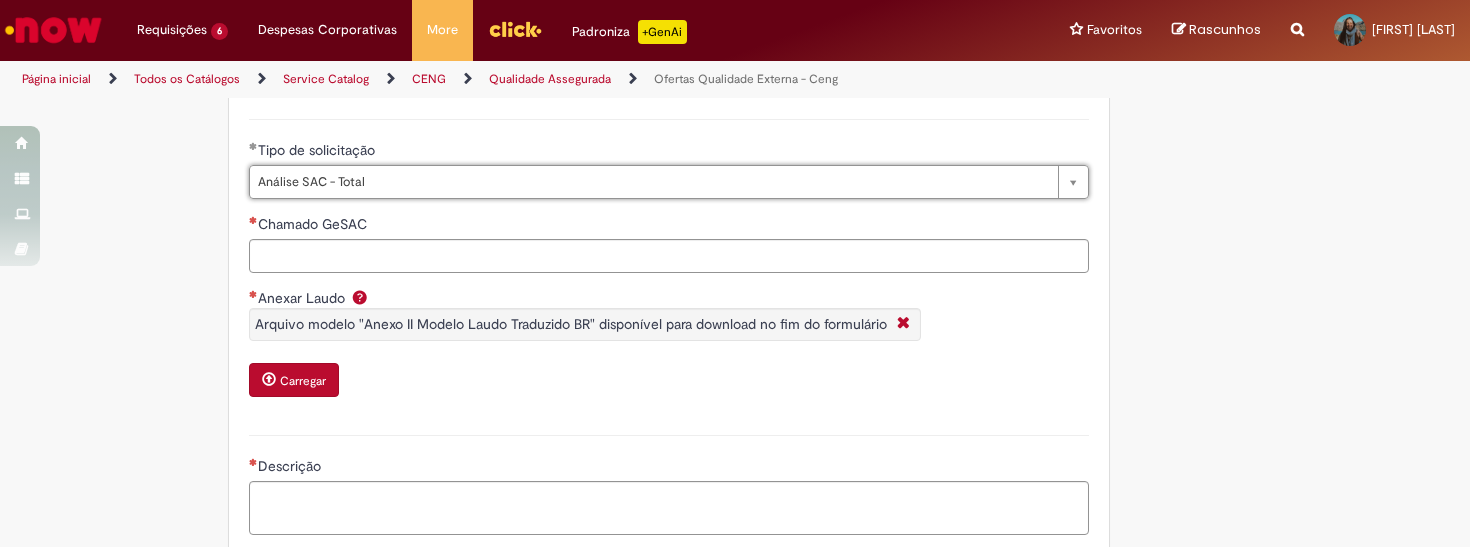 scroll, scrollTop: 638, scrollLeft: 0, axis: vertical 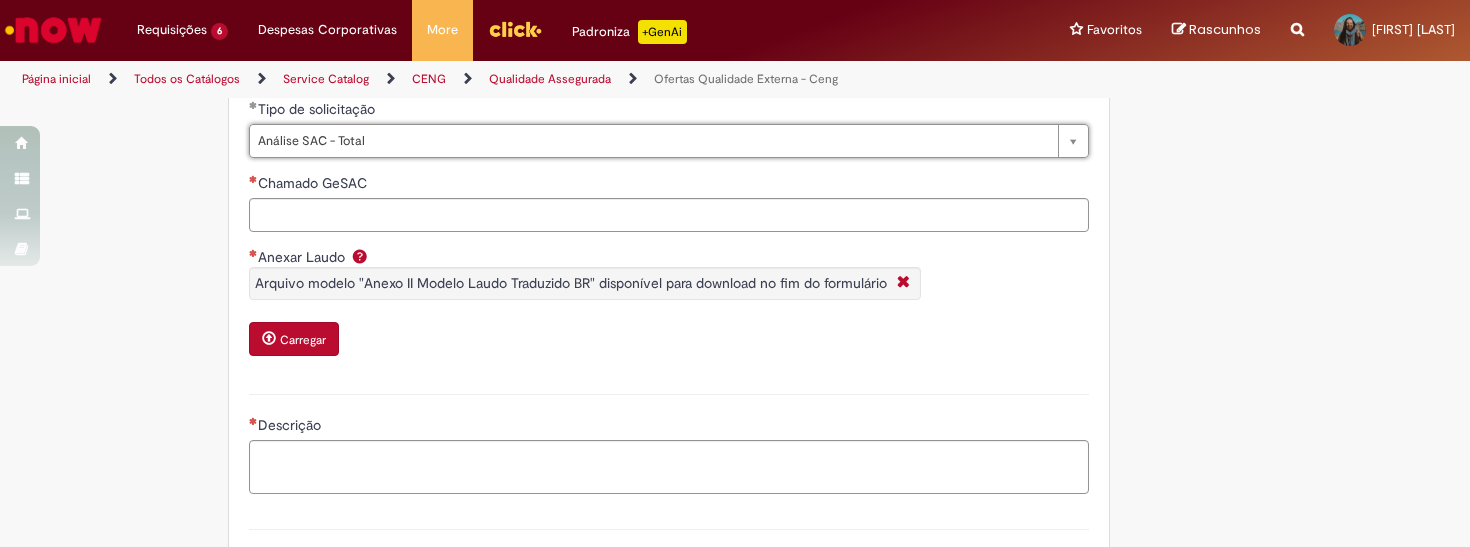 click on "Carregar" at bounding box center (303, 340) 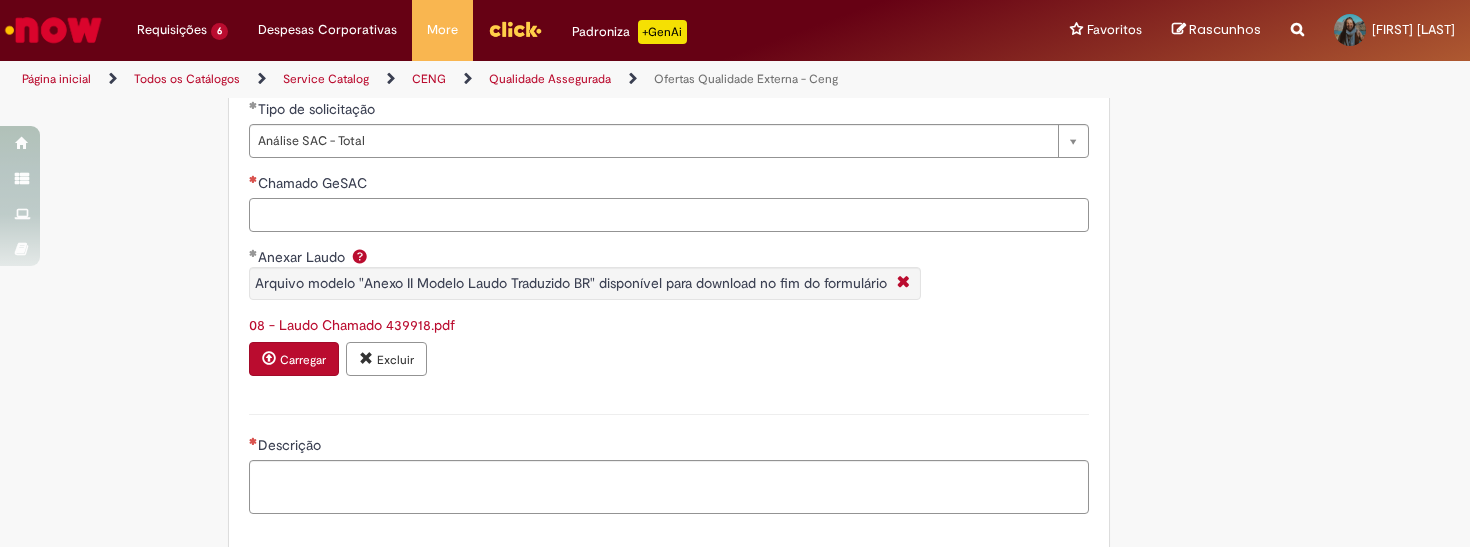 click on "Chamado GeSAC" at bounding box center [669, 215] 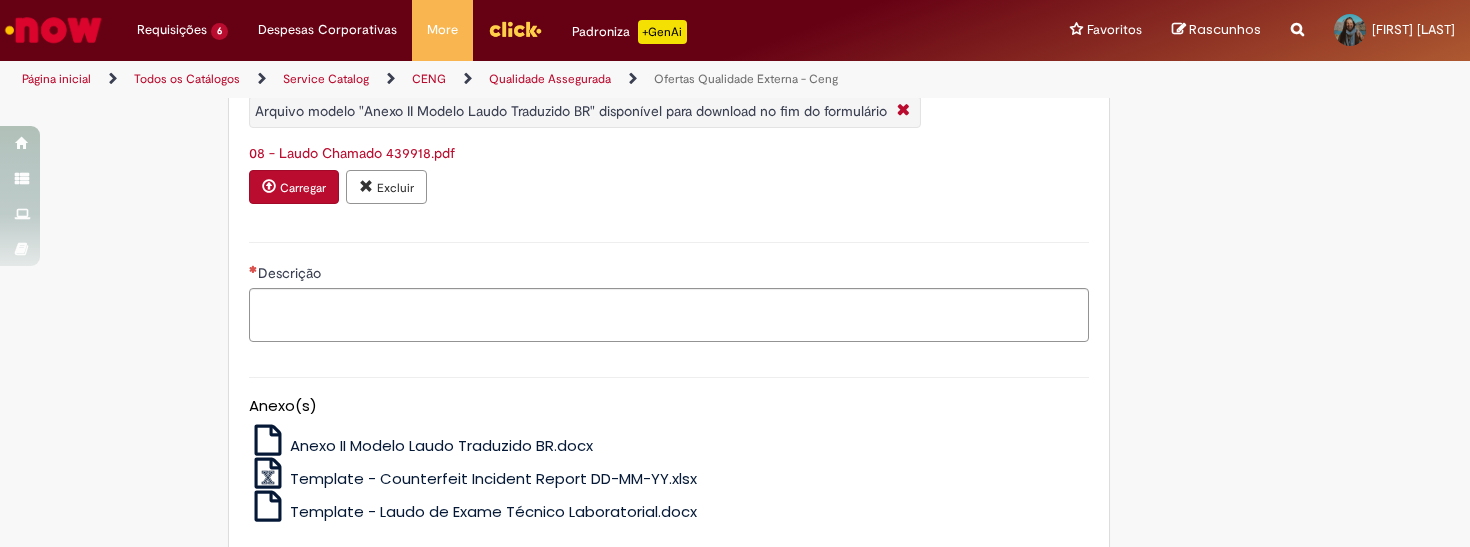 scroll, scrollTop: 813, scrollLeft: 0, axis: vertical 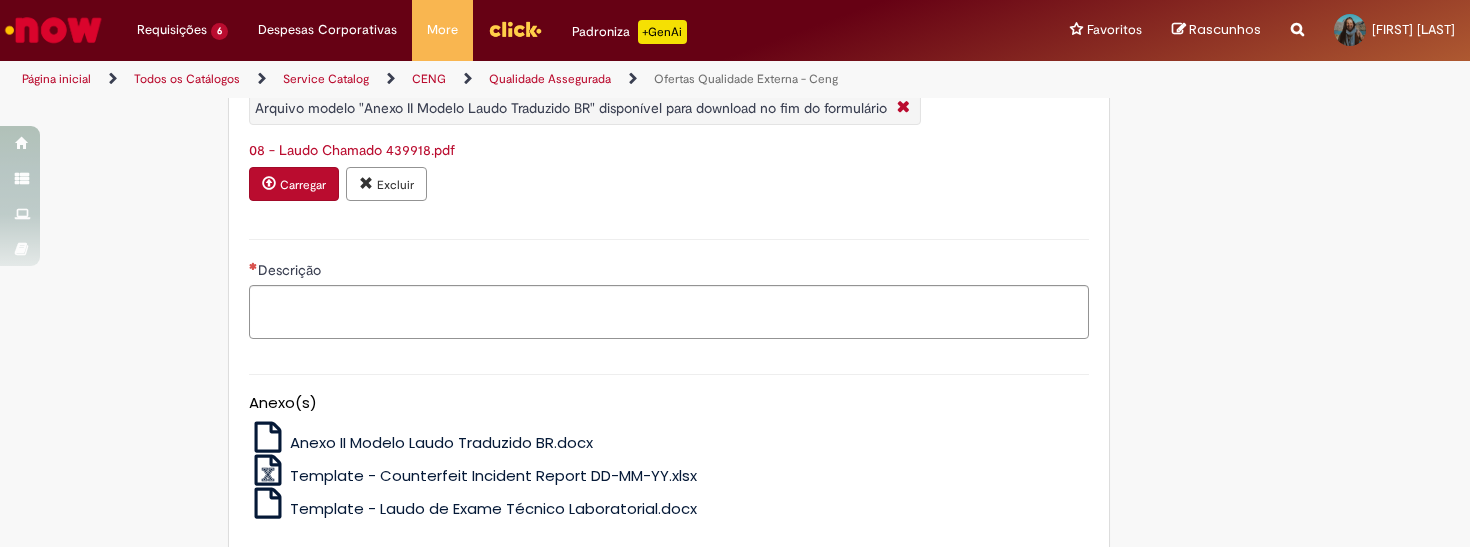type on "******" 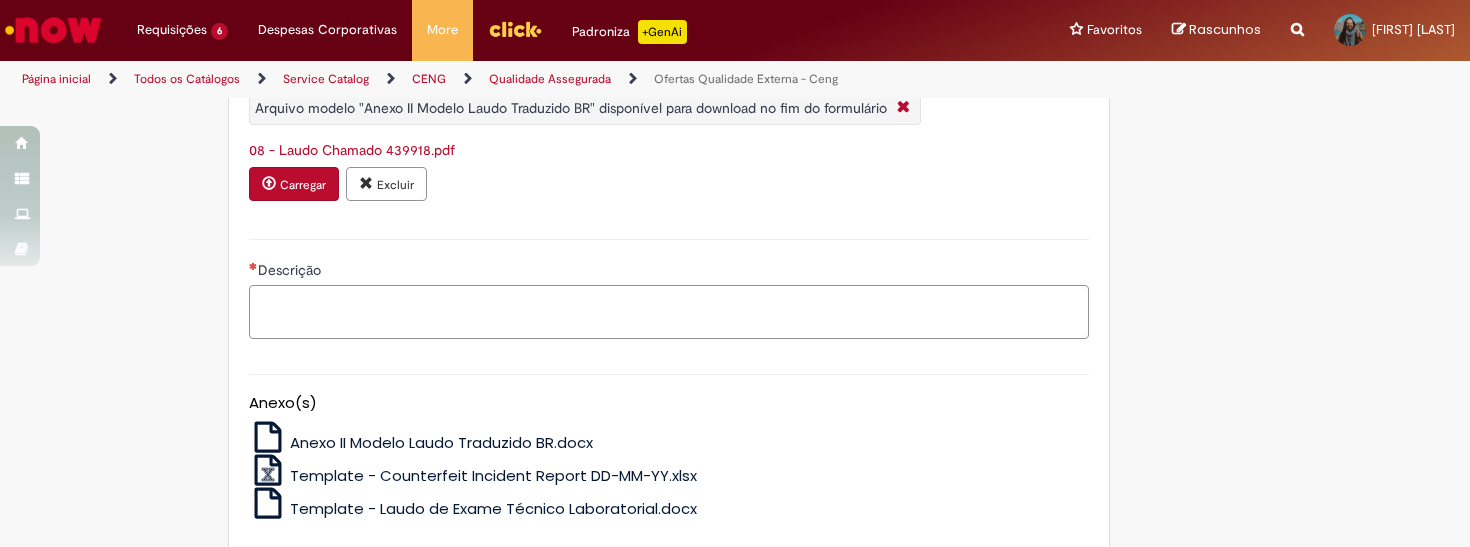 click on "Descrição" at bounding box center [669, 312] 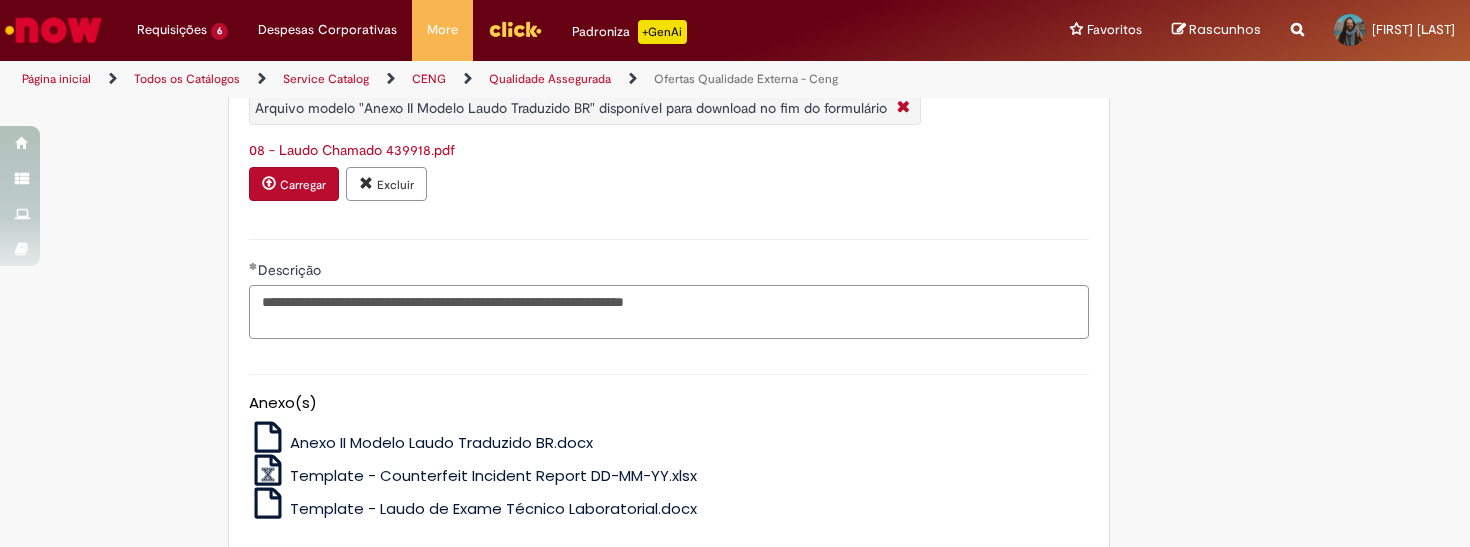 type on "**********" 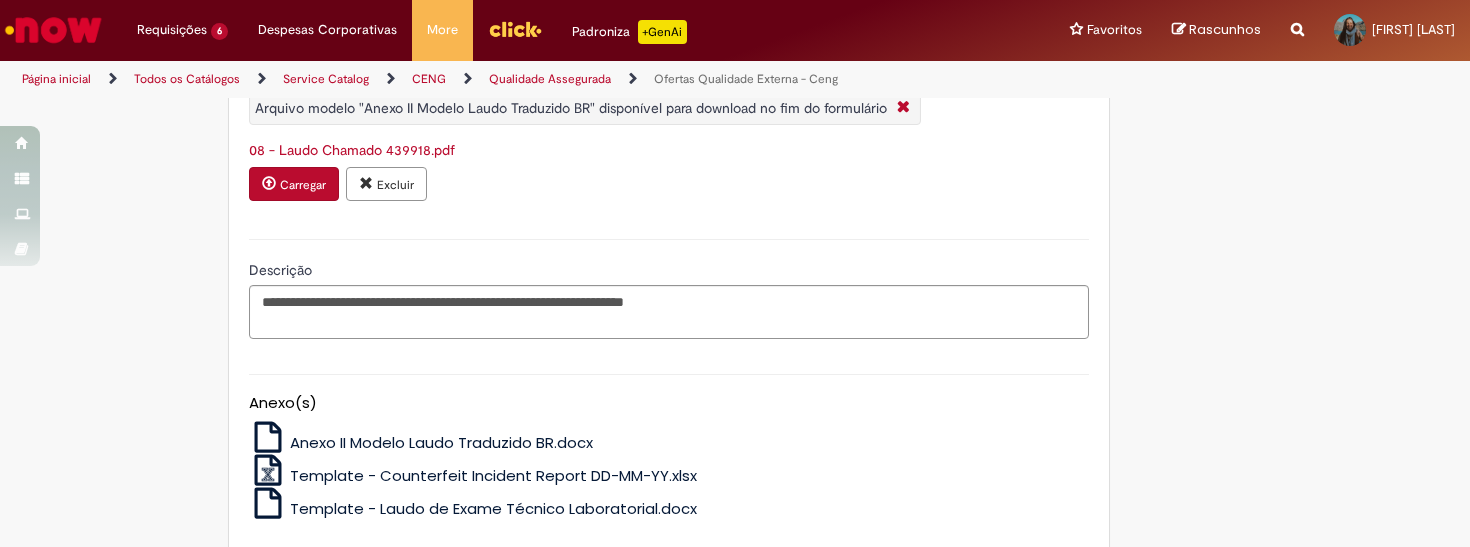 click on "Anexo(s)" at bounding box center (669, 403) 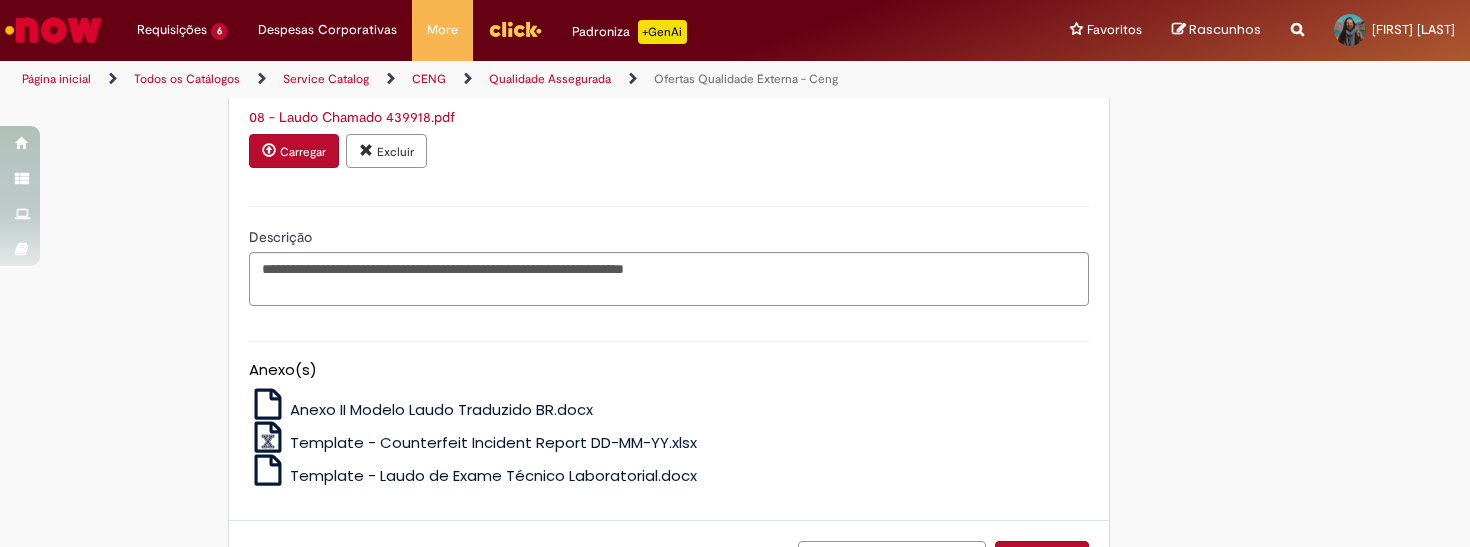 scroll, scrollTop: 1005, scrollLeft: 0, axis: vertical 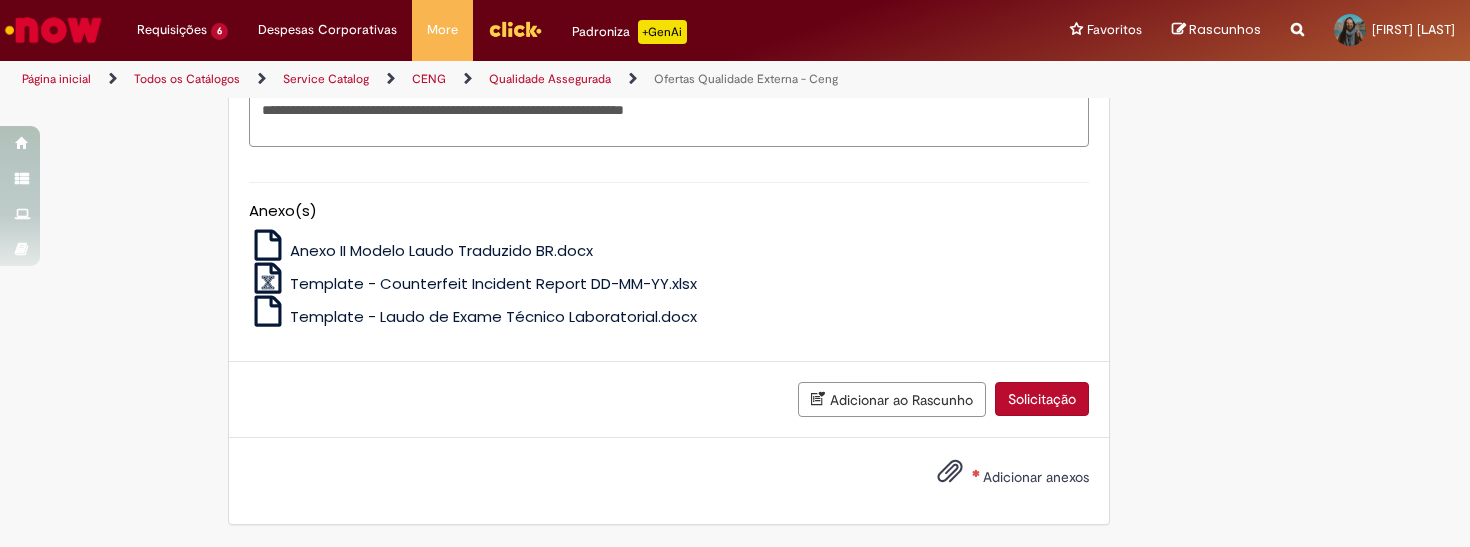click on "Adicionar anexos" at bounding box center [998, 478] 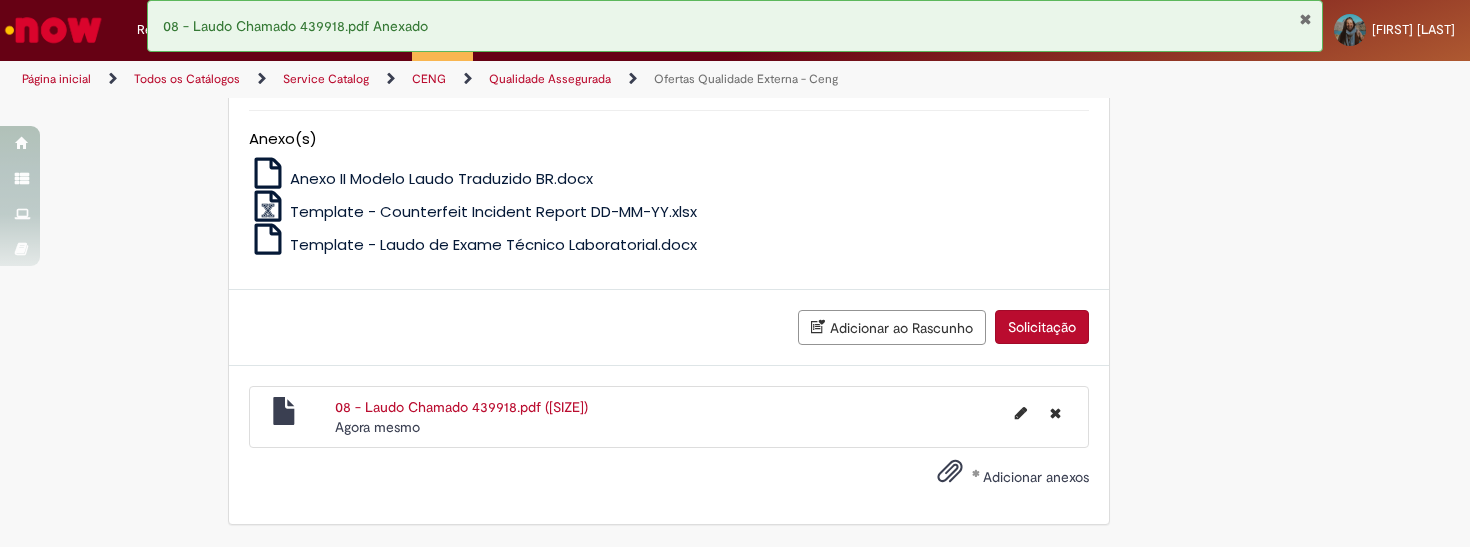 click on "Solicitação" at bounding box center (1042, 327) 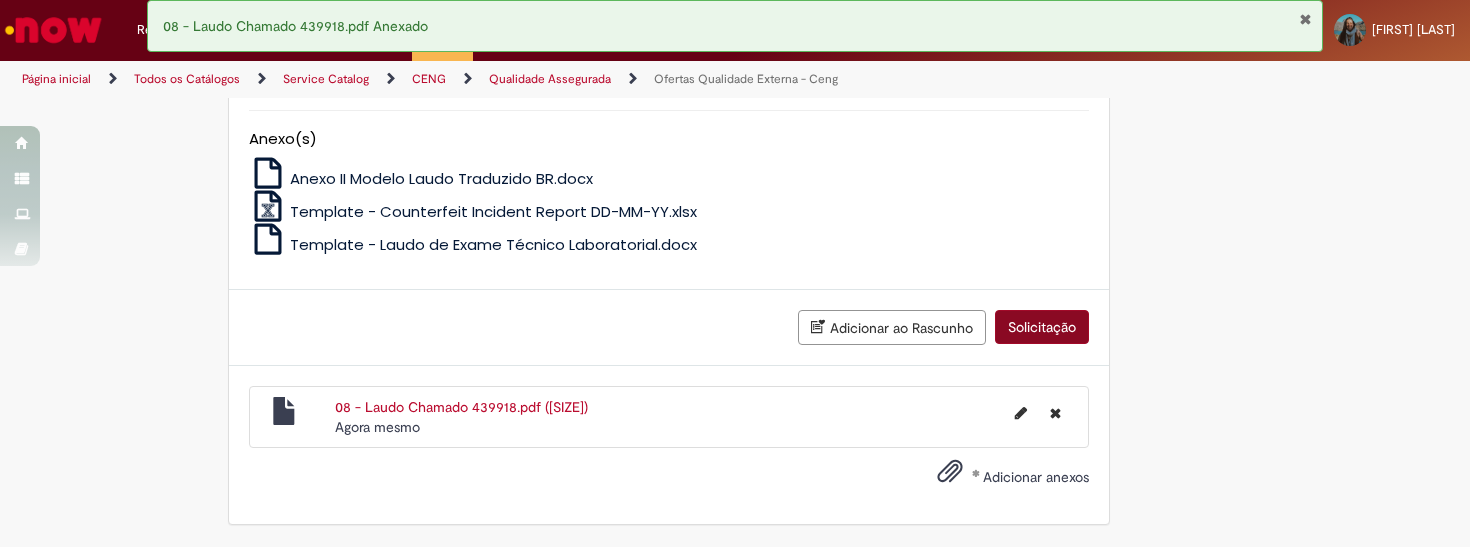 scroll, scrollTop: 1031, scrollLeft: 0, axis: vertical 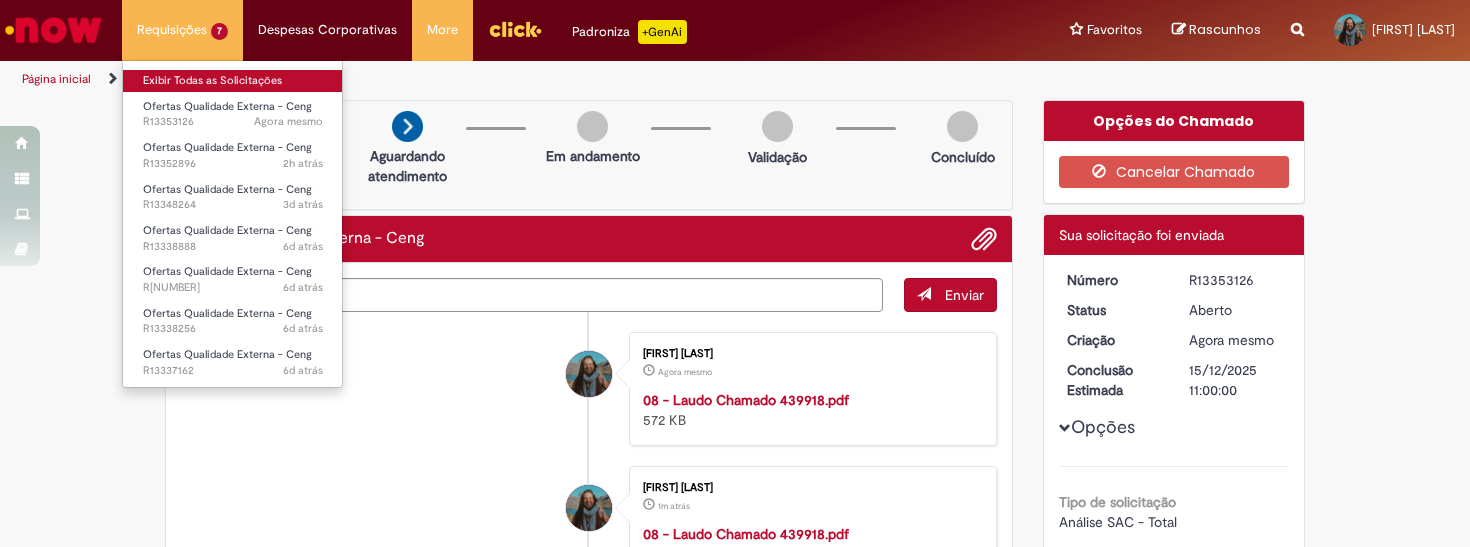 click on "Exibir Todas as Solicitações" at bounding box center [233, 81] 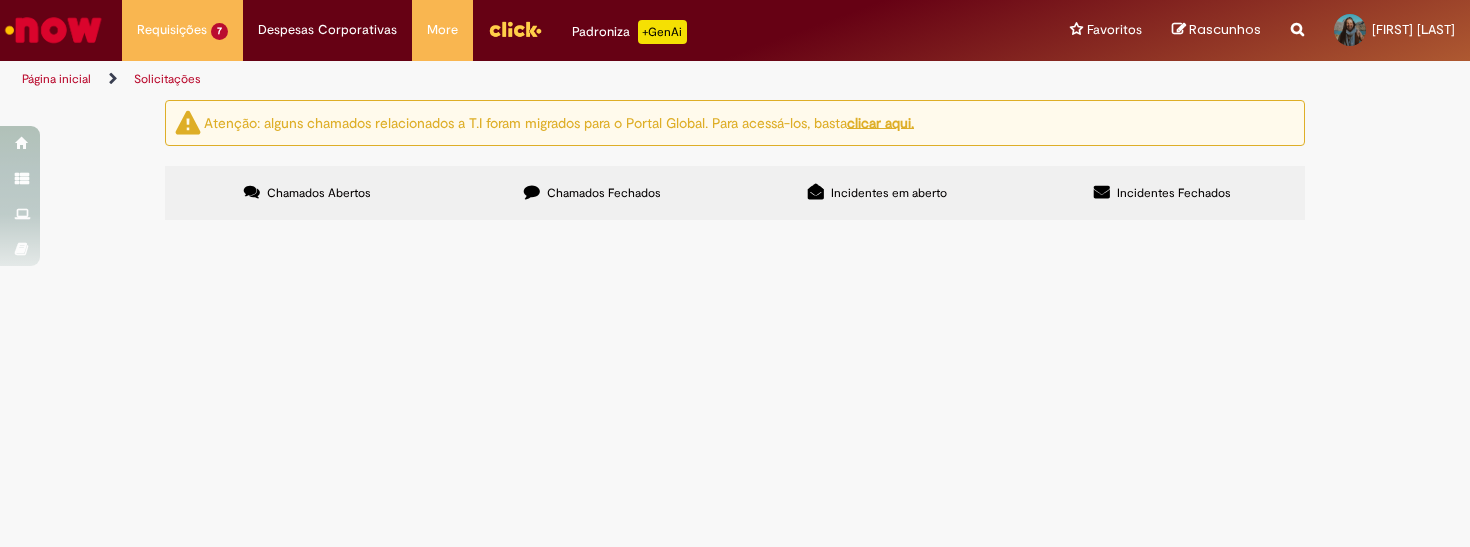 scroll, scrollTop: 140, scrollLeft: 0, axis: vertical 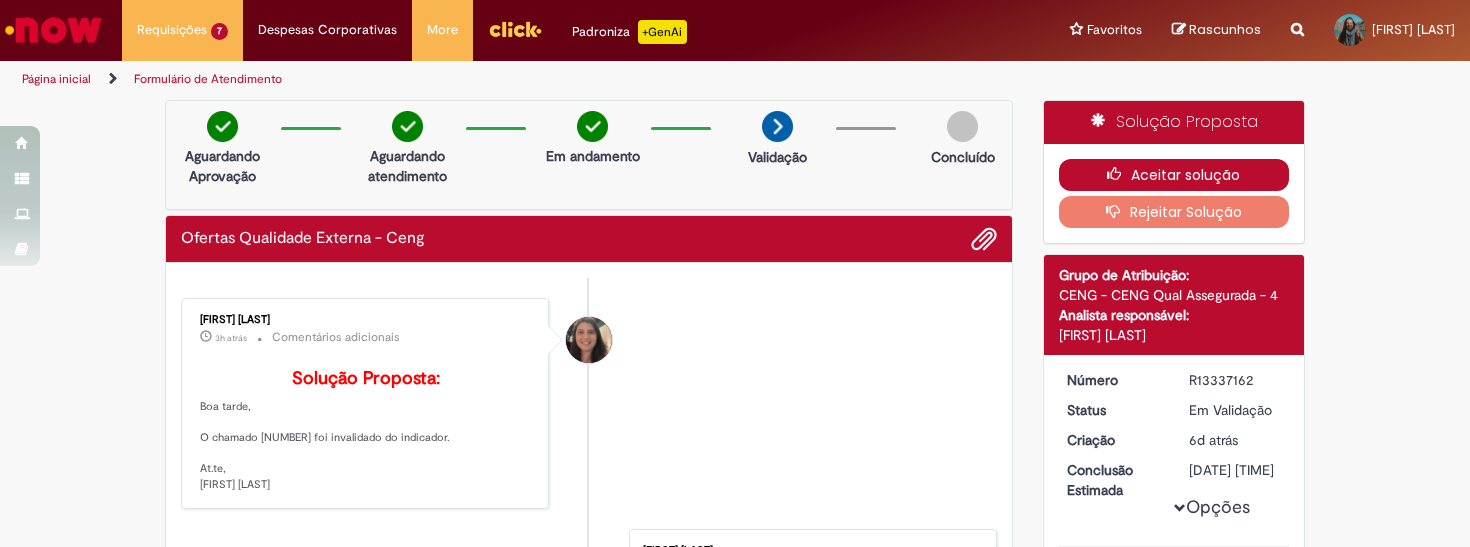 click on "Aceitar solução" at bounding box center (1174, 175) 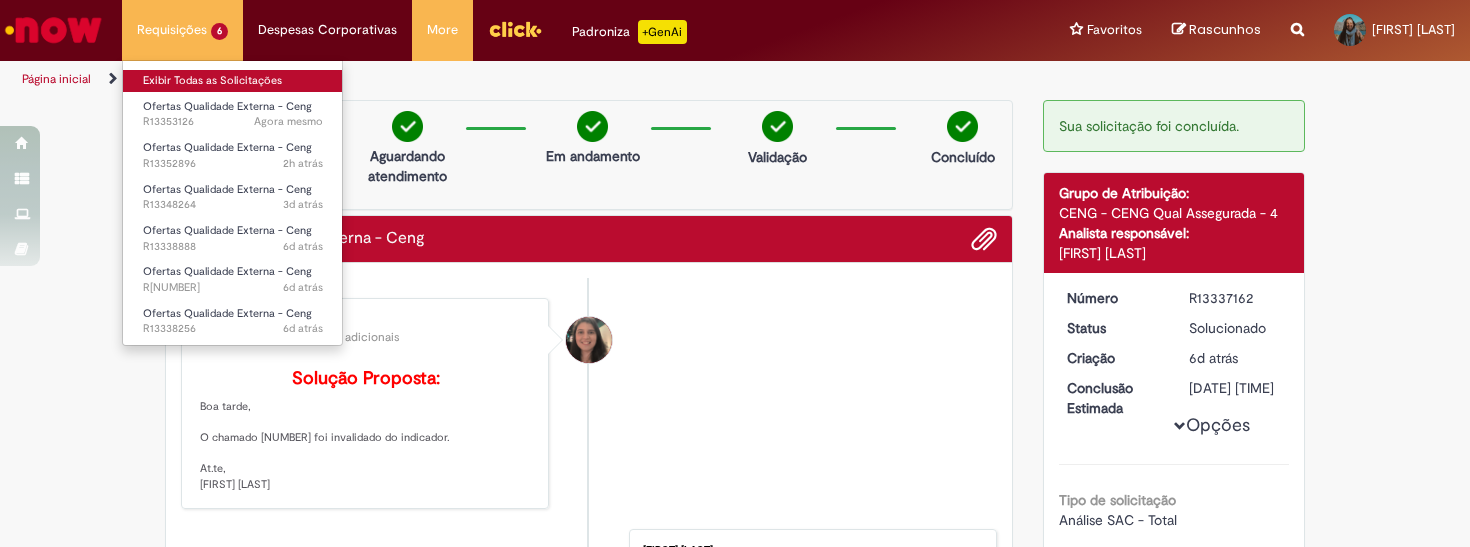 click on "Exibir Todas as Solicitações" at bounding box center [233, 81] 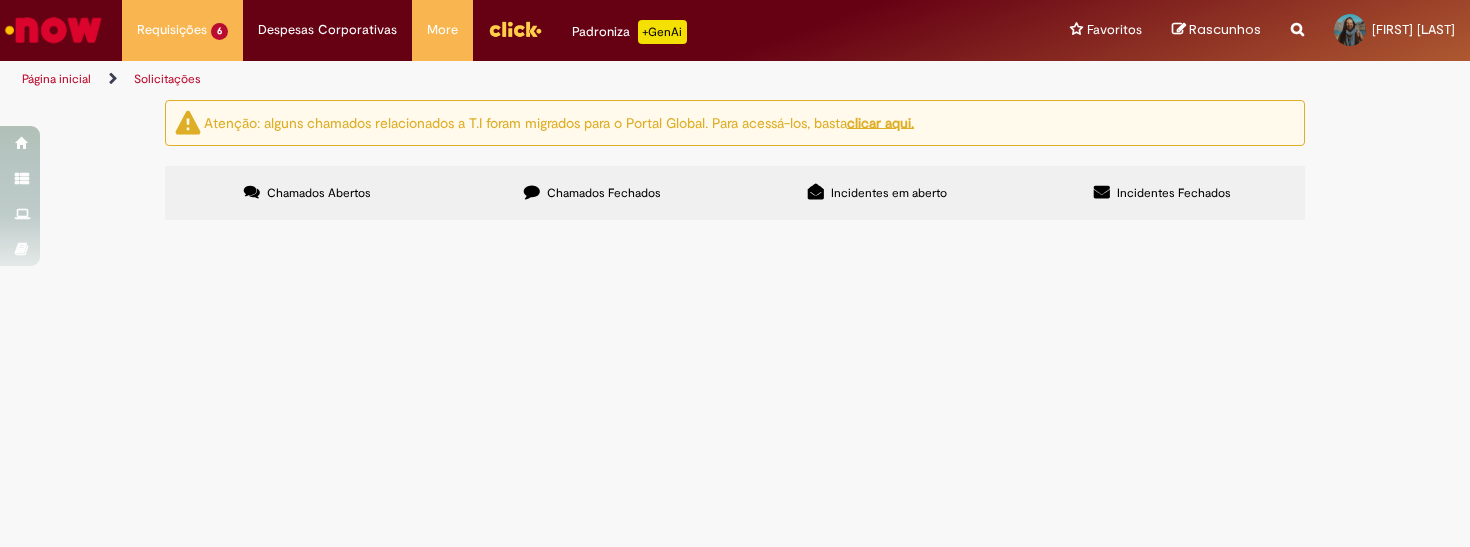 scroll, scrollTop: 103, scrollLeft: 0, axis: vertical 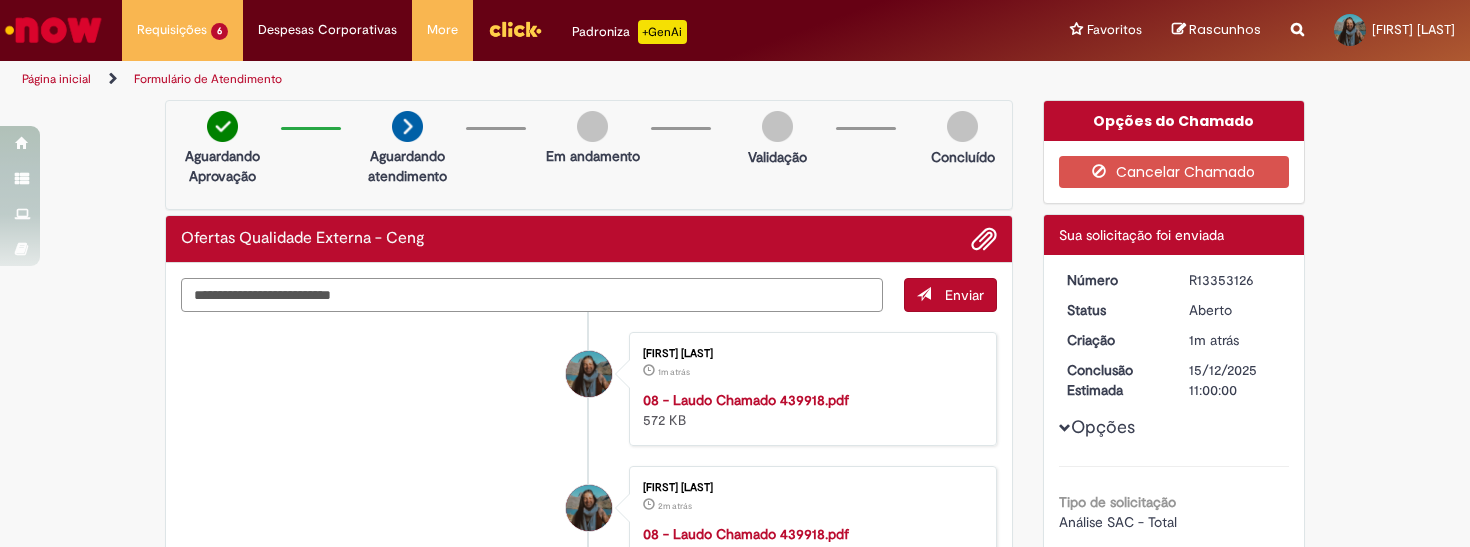 click at bounding box center (532, 295) 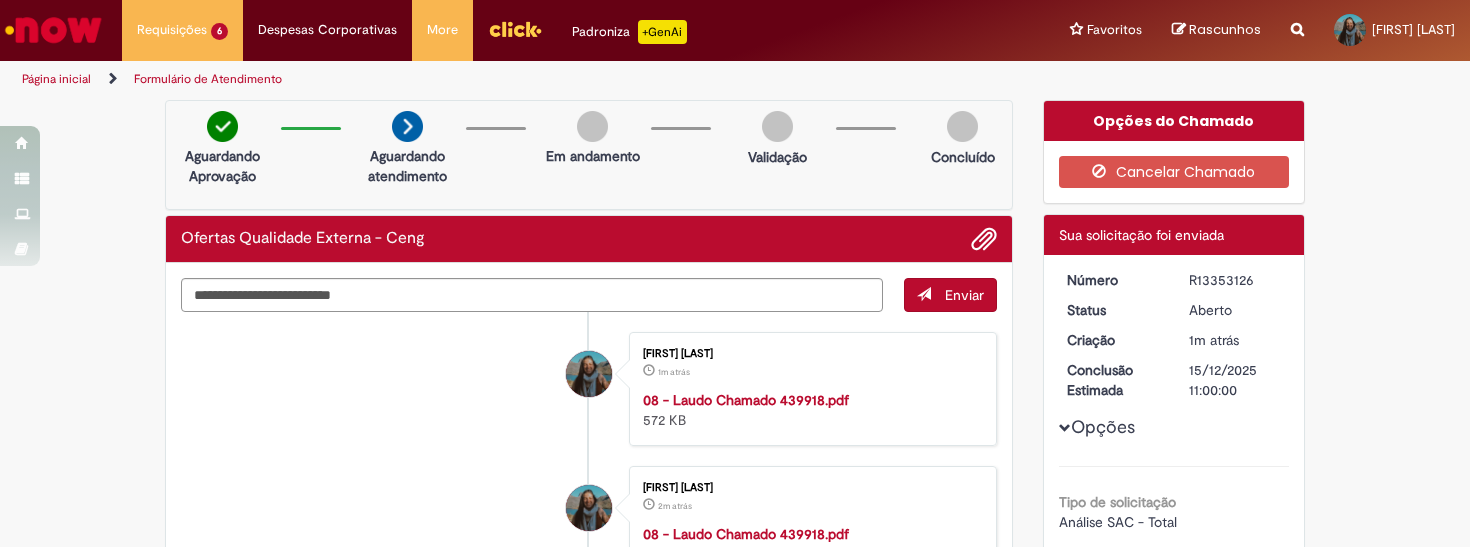 click on "[FIRST] [LAST]
1m atrás 1m atrás
08 - Laudo Chamado 439918.pdf  572 KB
[FIRST] [LAST]
2m atrás 2 minutos atrás
08 - Laudo Chamado 439918.pdf  572 KB
[FIRST] [LAST]
1m atrás" at bounding box center (589, 544) 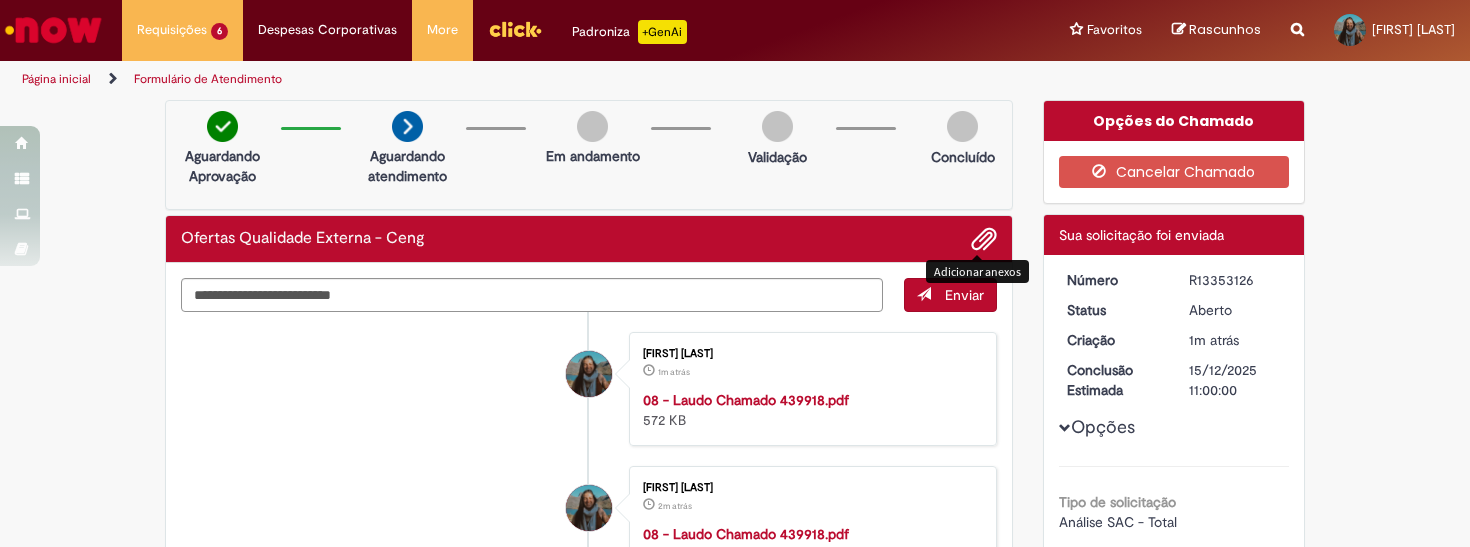 click at bounding box center [984, 240] 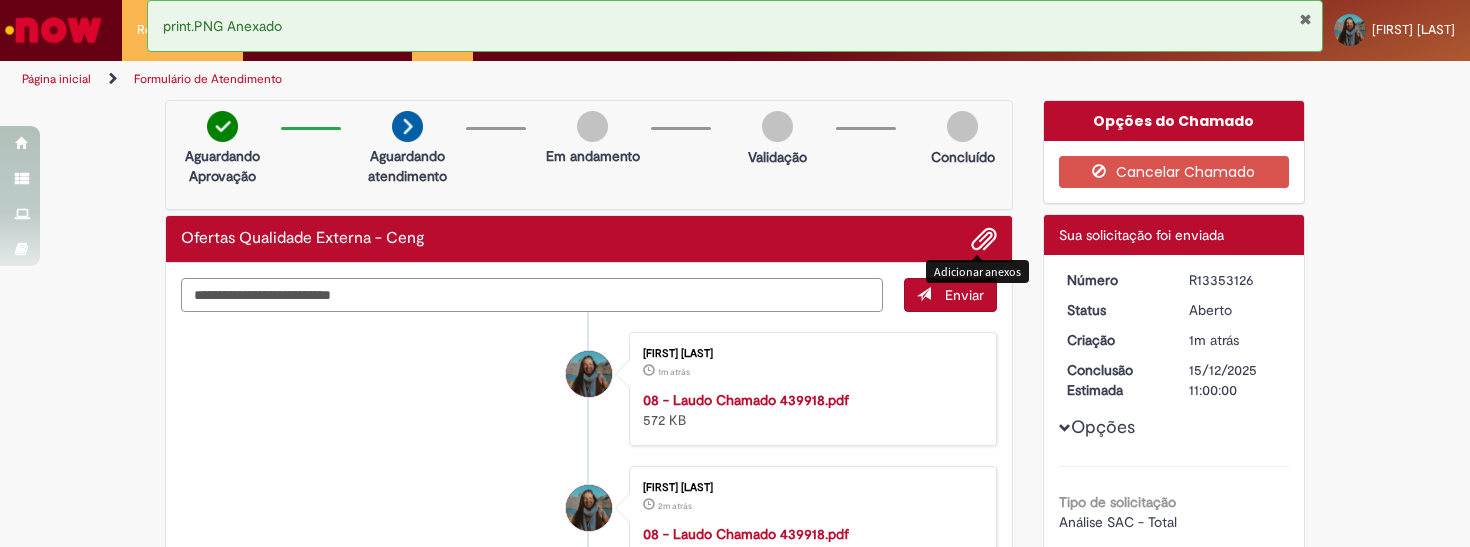 click at bounding box center [532, 295] 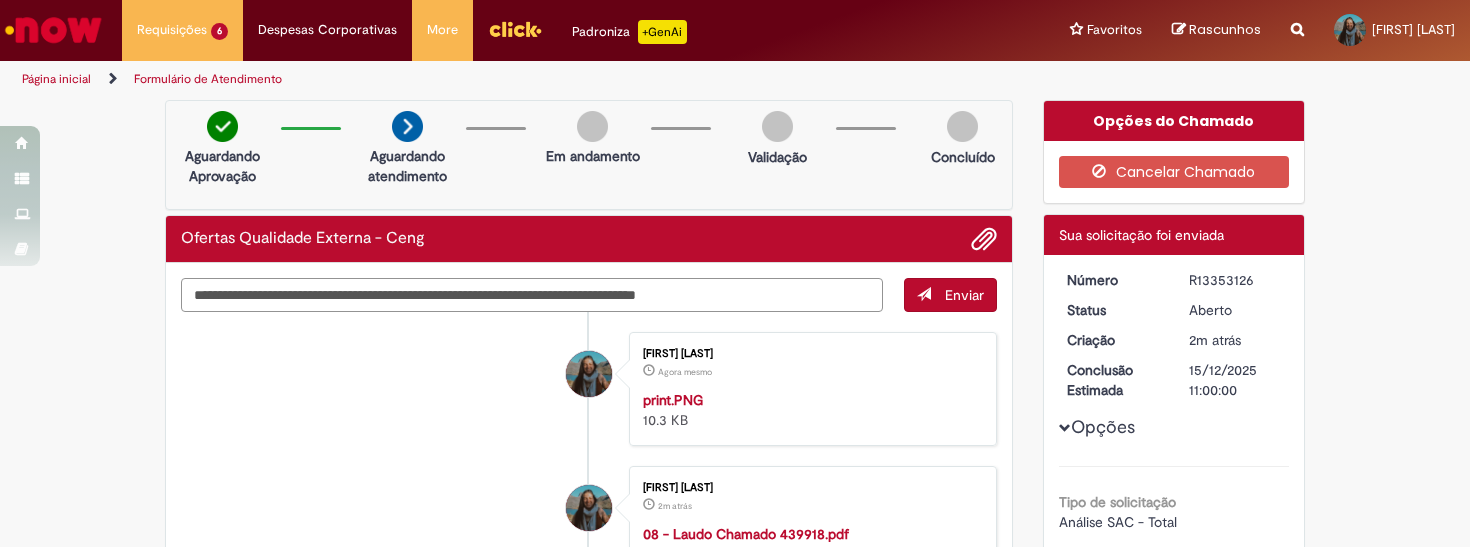 drag, startPoint x: 769, startPoint y: 294, endPoint x: 645, endPoint y: 292, distance: 124.01613 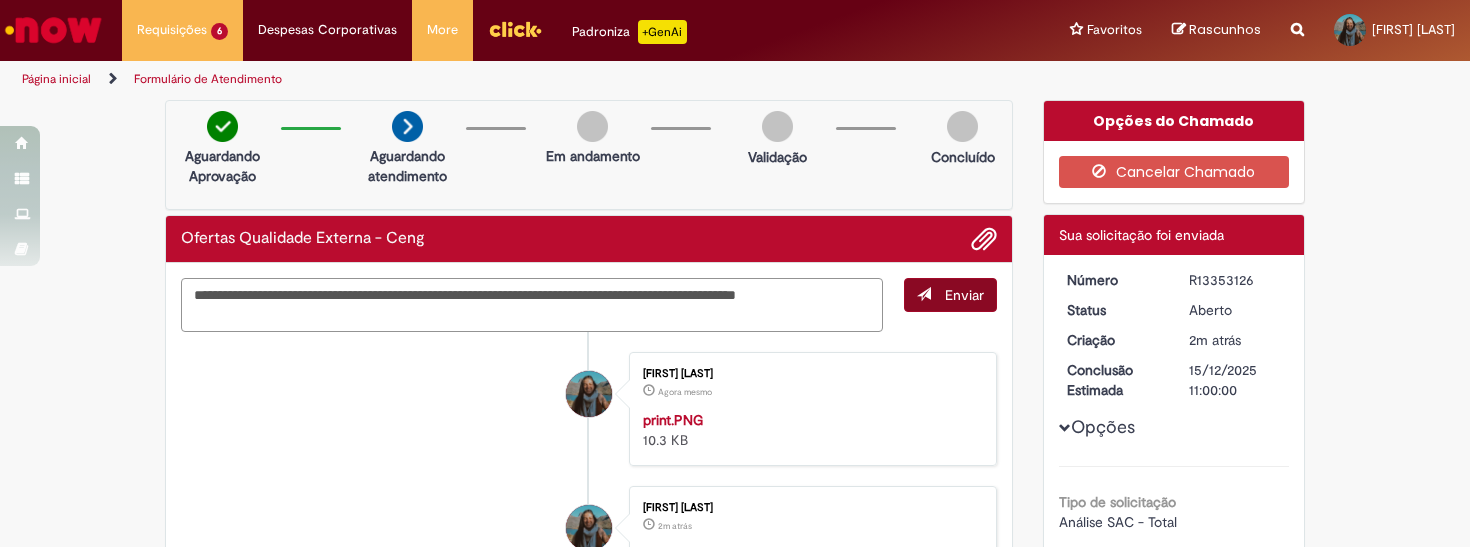 type on "**********" 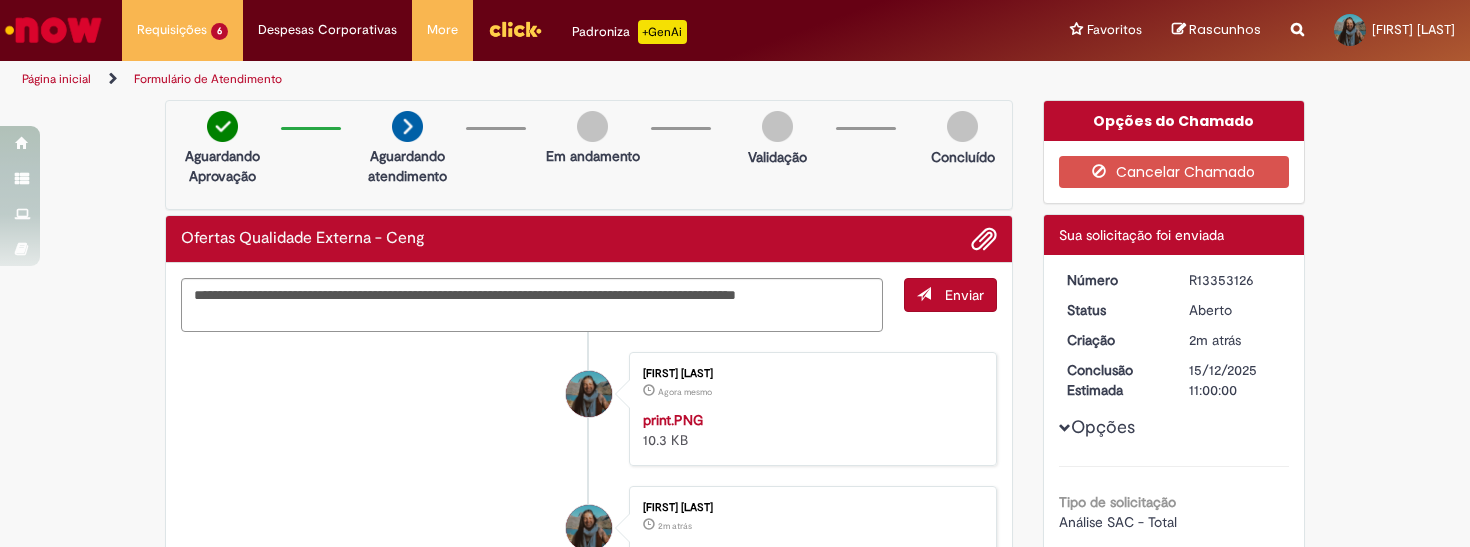 click on "Enviar" at bounding box center [950, 295] 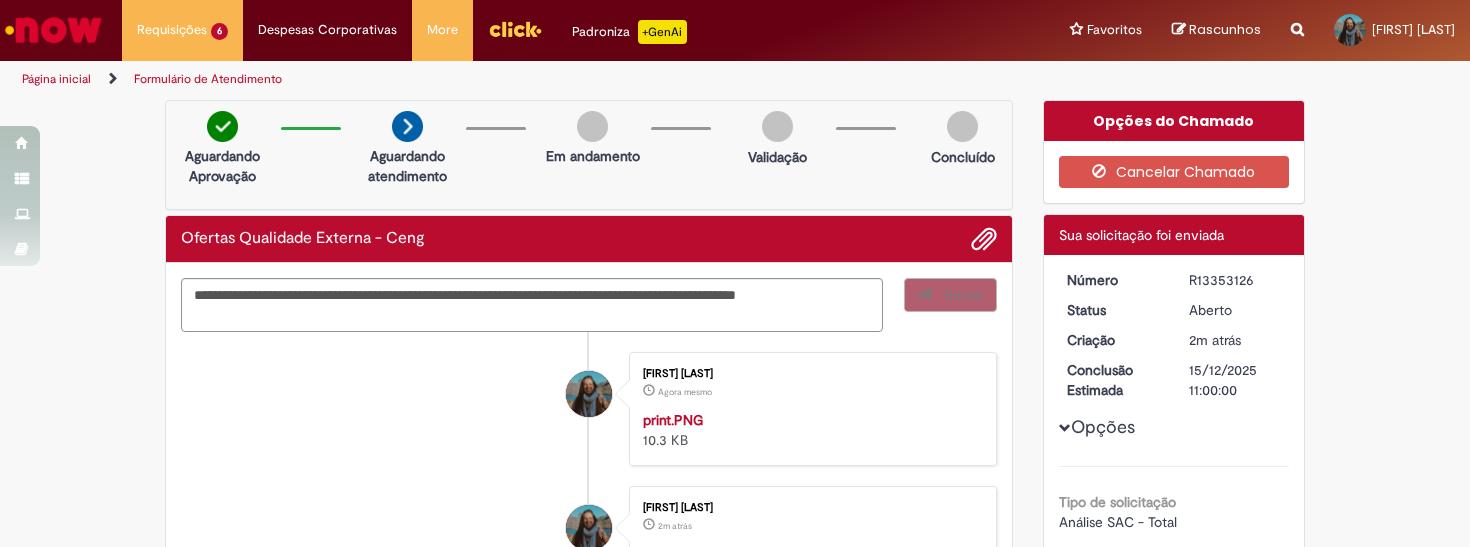 type 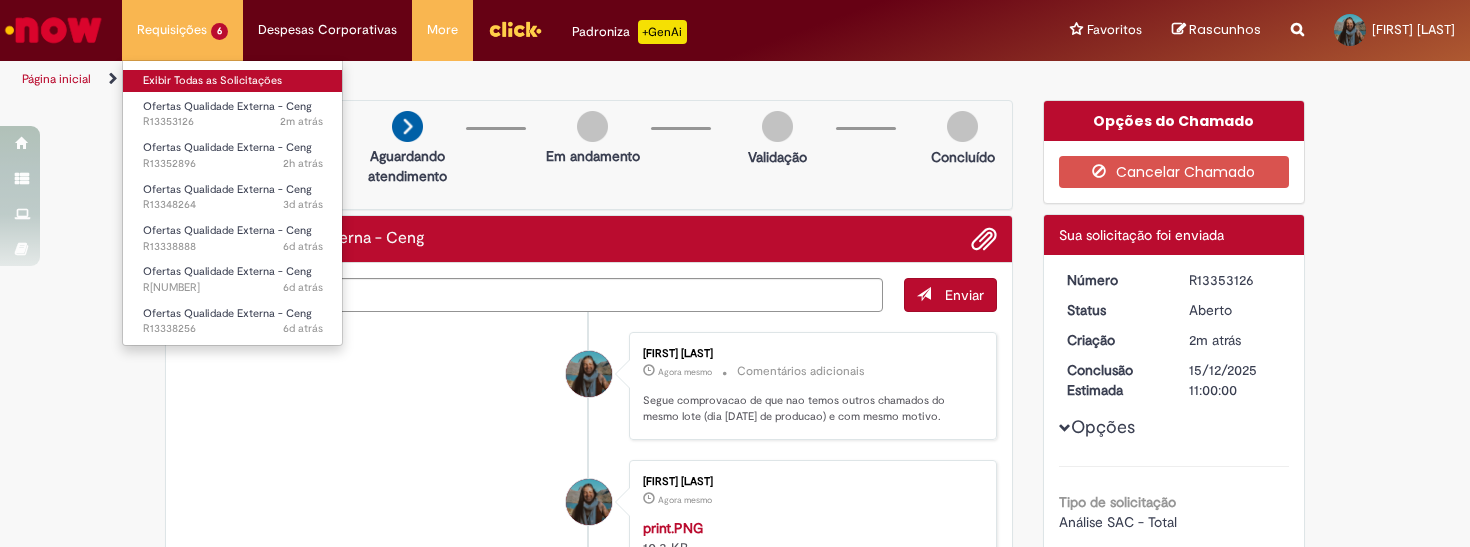 click on "Exibir Todas as Solicitações" at bounding box center (233, 81) 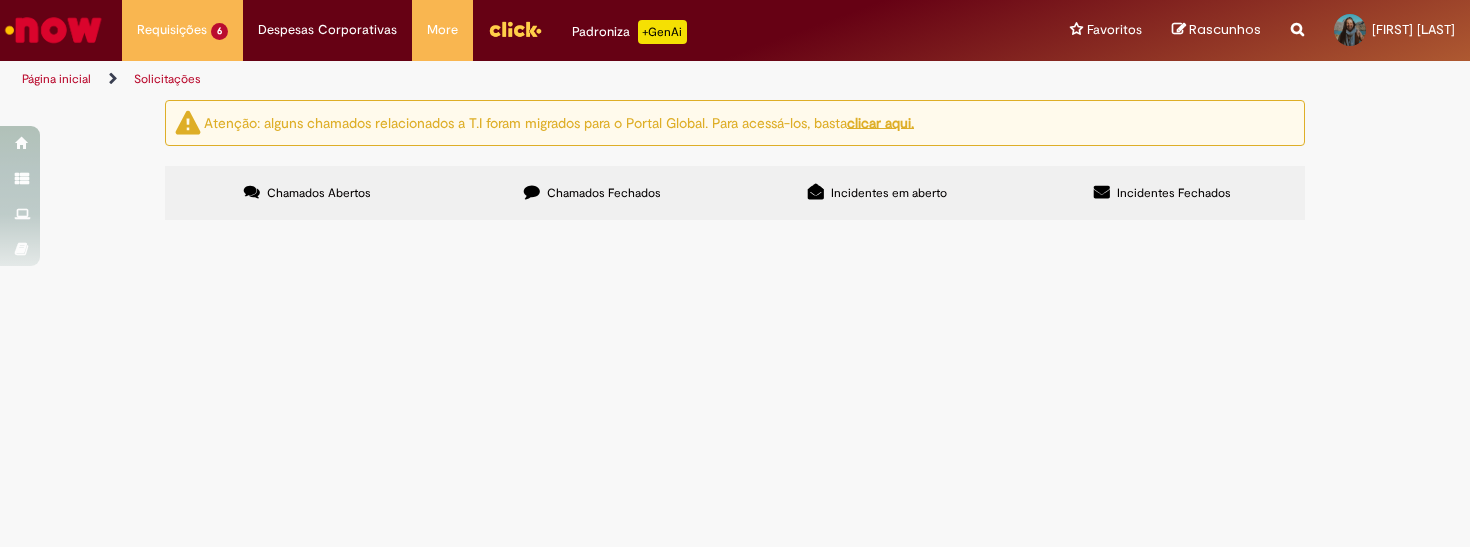 scroll, scrollTop: 103, scrollLeft: 0, axis: vertical 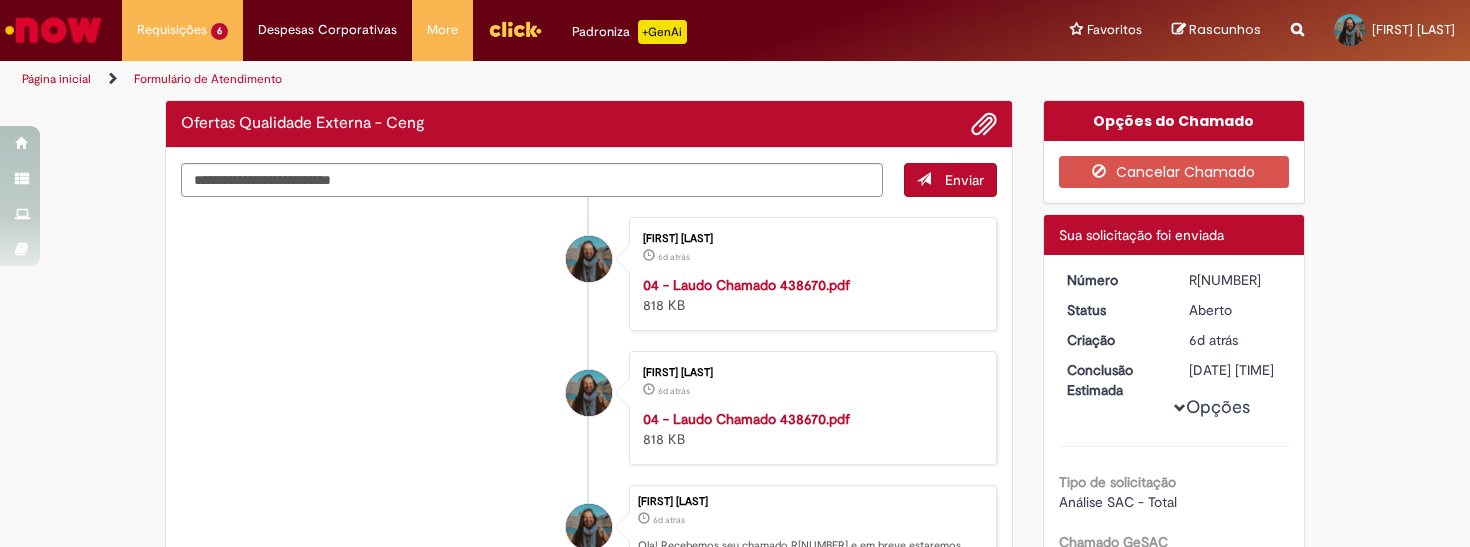 click on "04 - Laudo Chamado 438670.pdf" at bounding box center (746, 285) 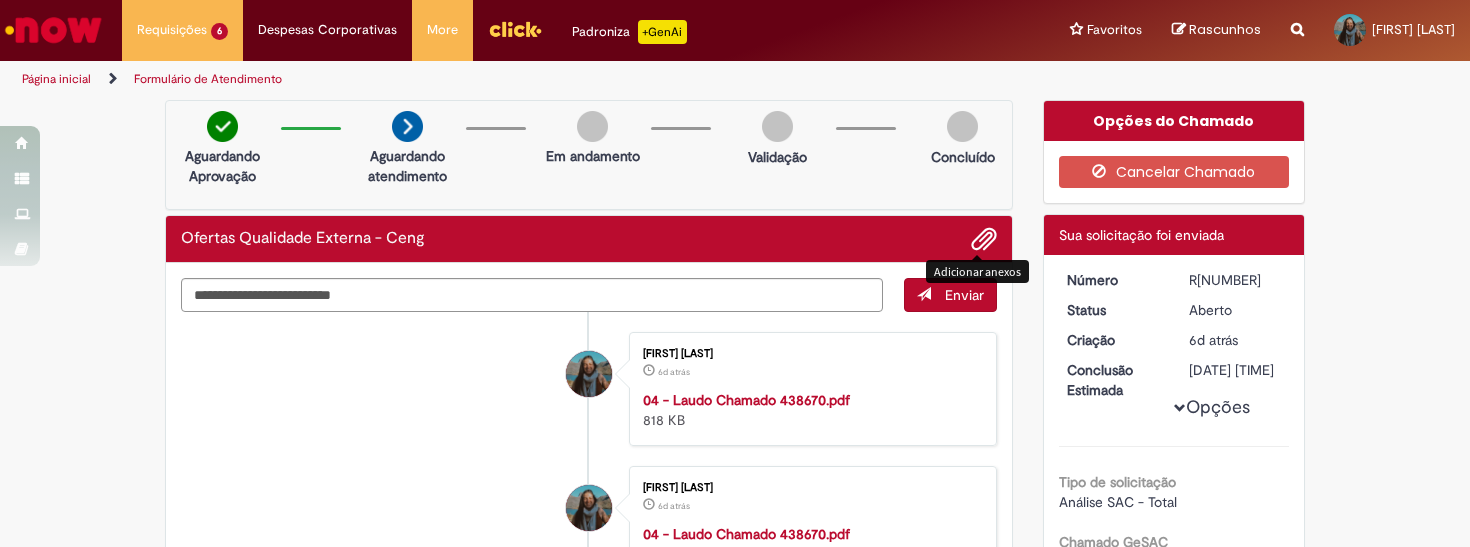click at bounding box center [984, 240] 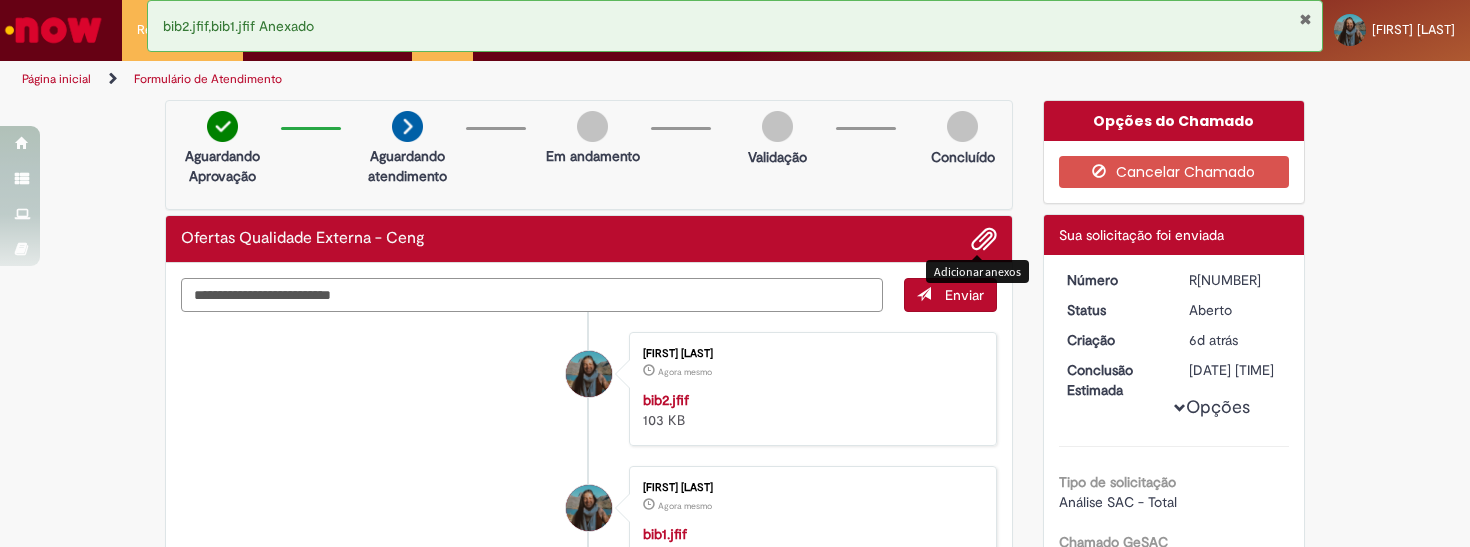 click at bounding box center [532, 295] 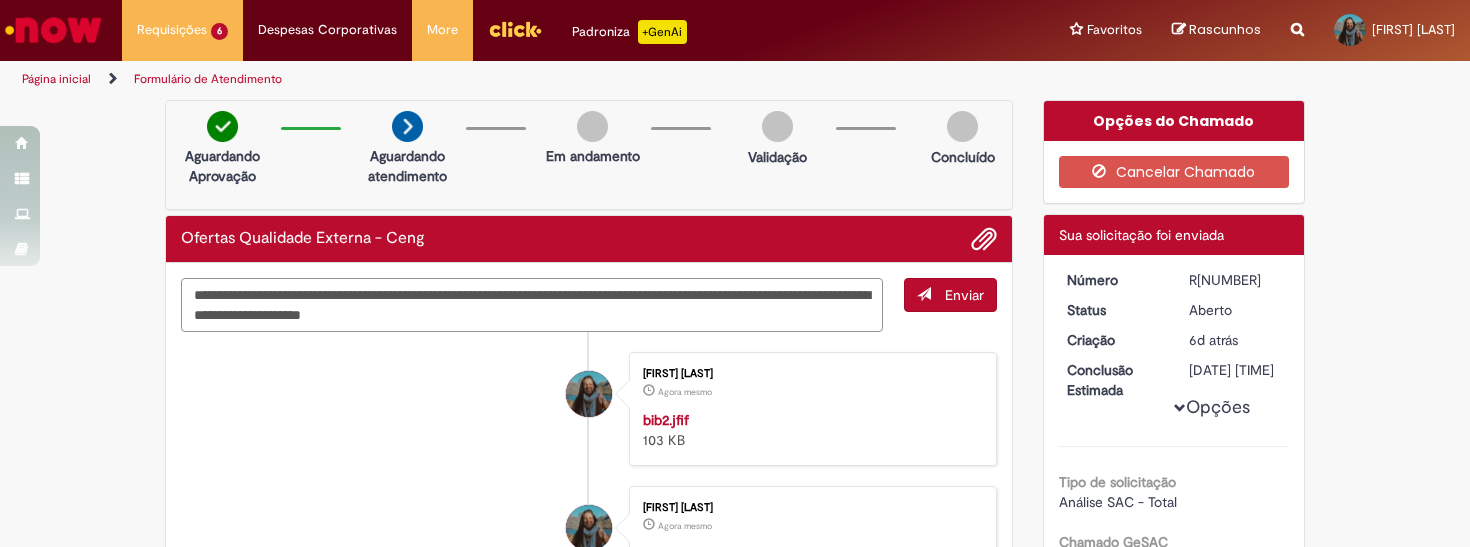 type on "**********" 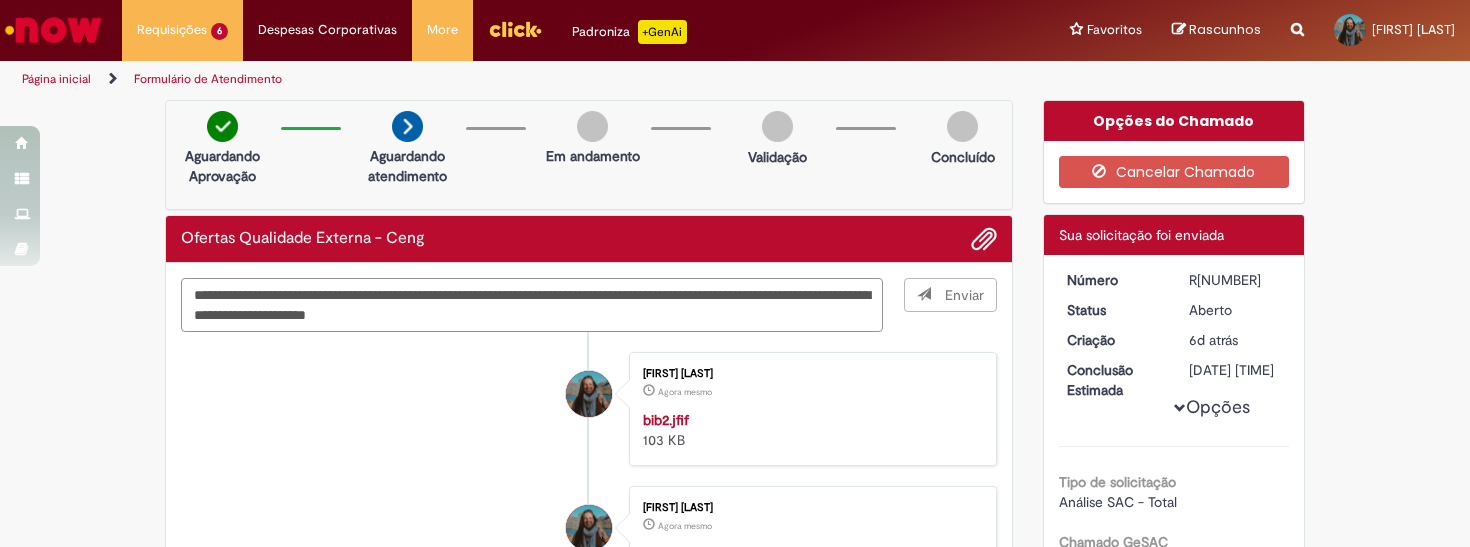 type 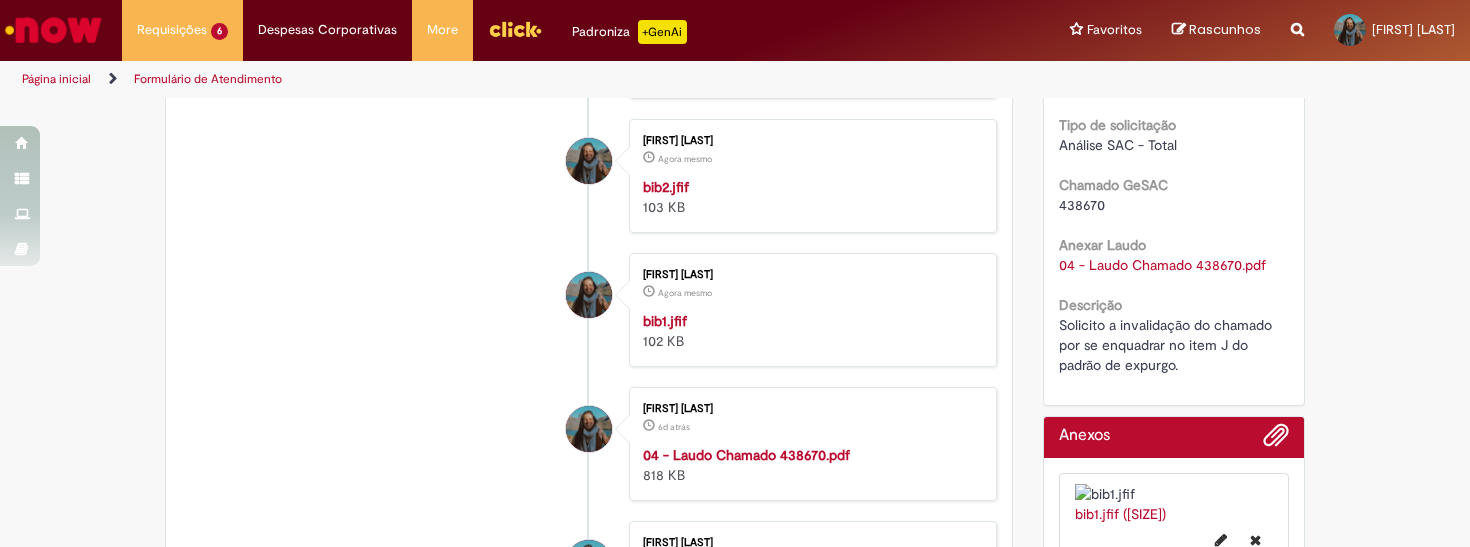 scroll, scrollTop: 0, scrollLeft: 0, axis: both 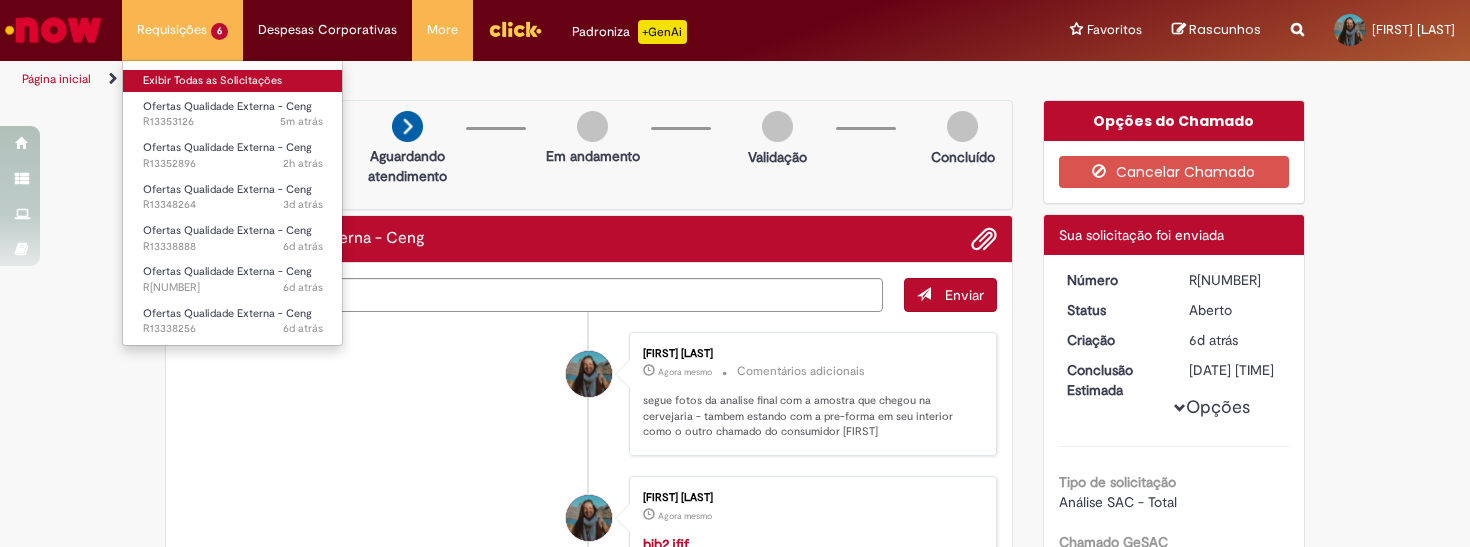 click on "Exibir Todas as Solicitações" at bounding box center (233, 81) 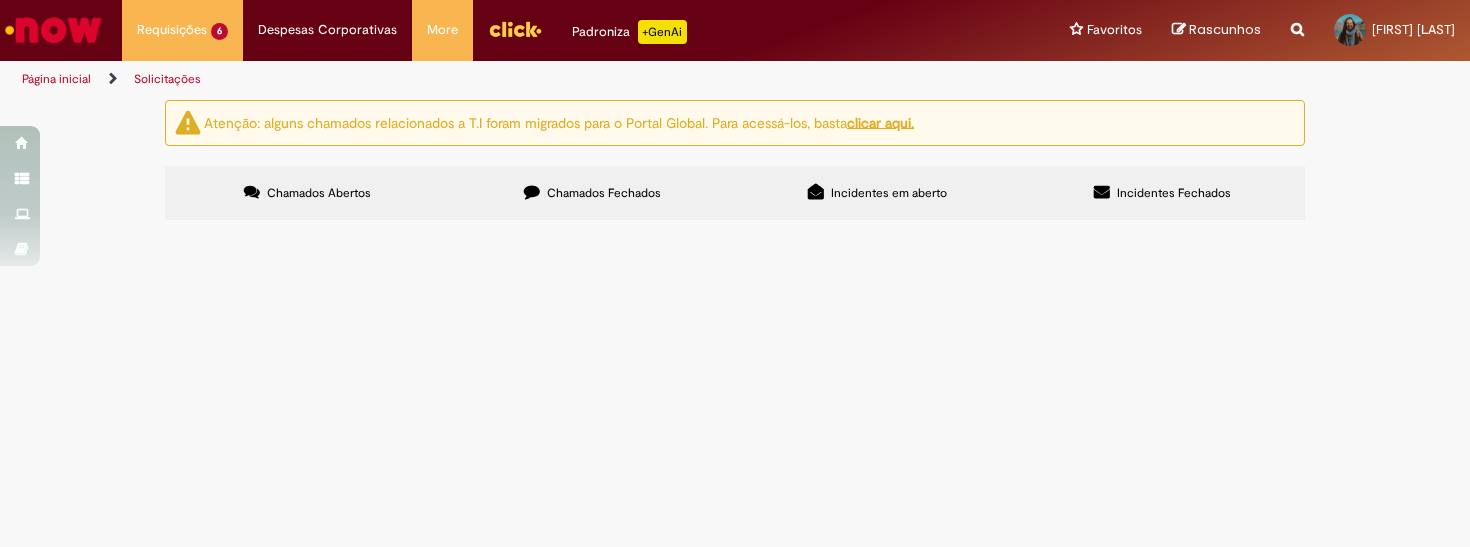 scroll, scrollTop: 103, scrollLeft: 0, axis: vertical 